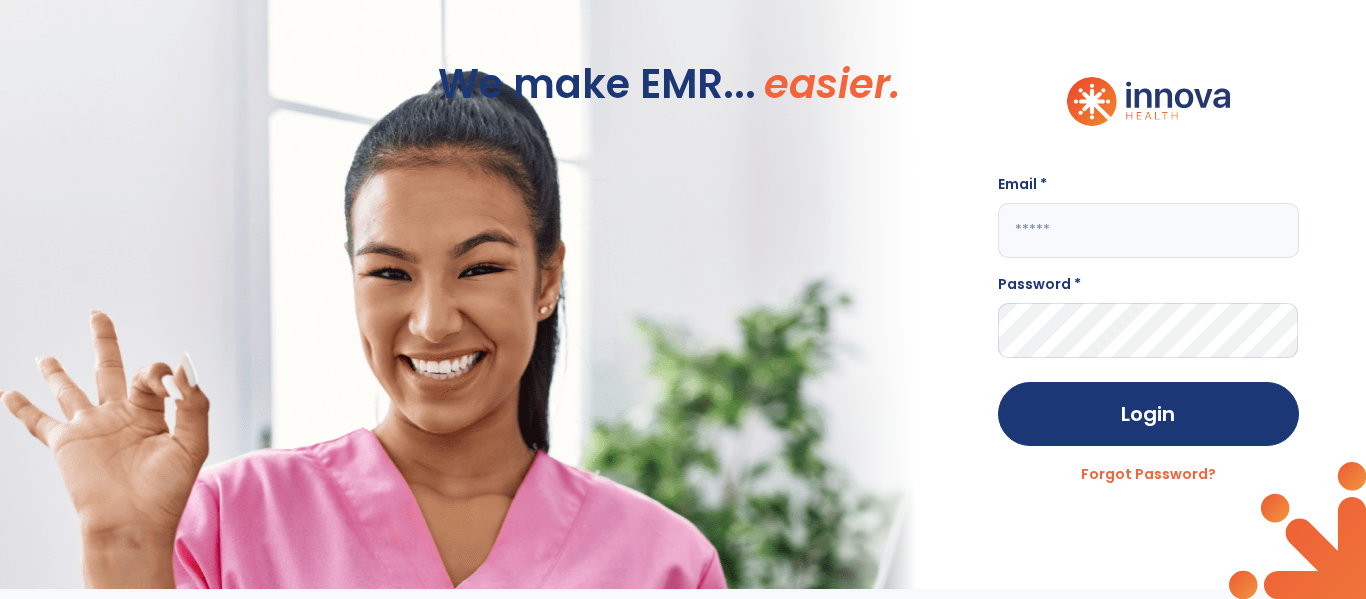 scroll, scrollTop: 0, scrollLeft: 0, axis: both 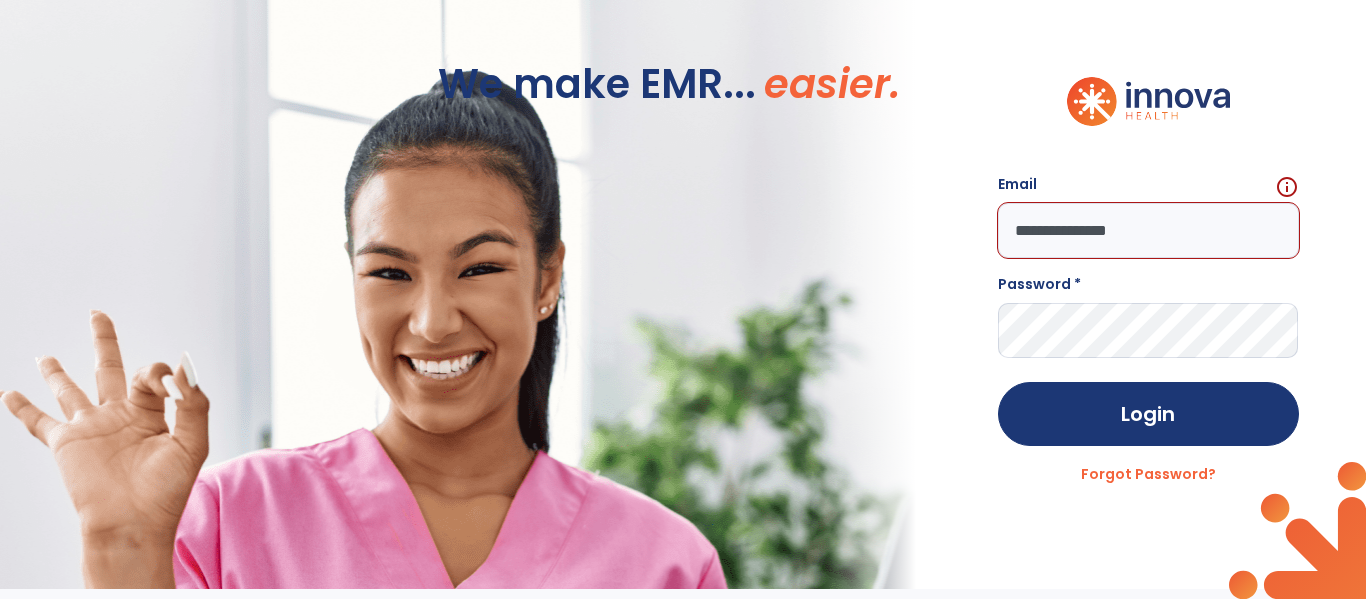 click on "**********" 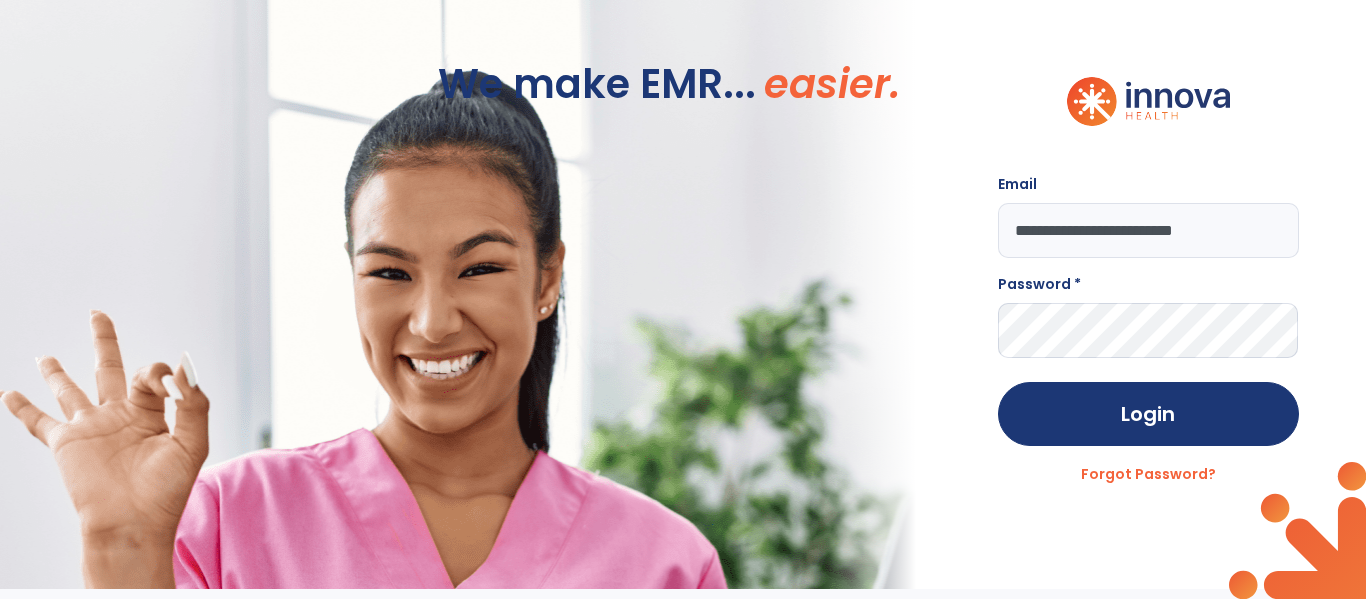 type on "**********" 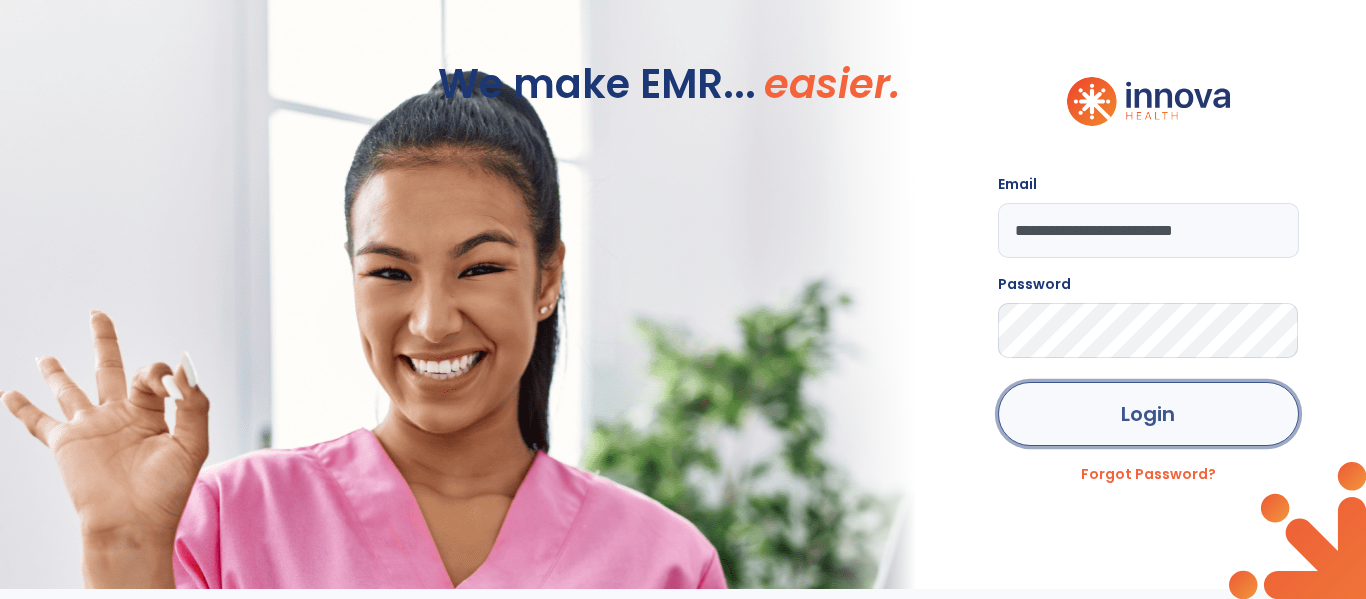click on "Login" 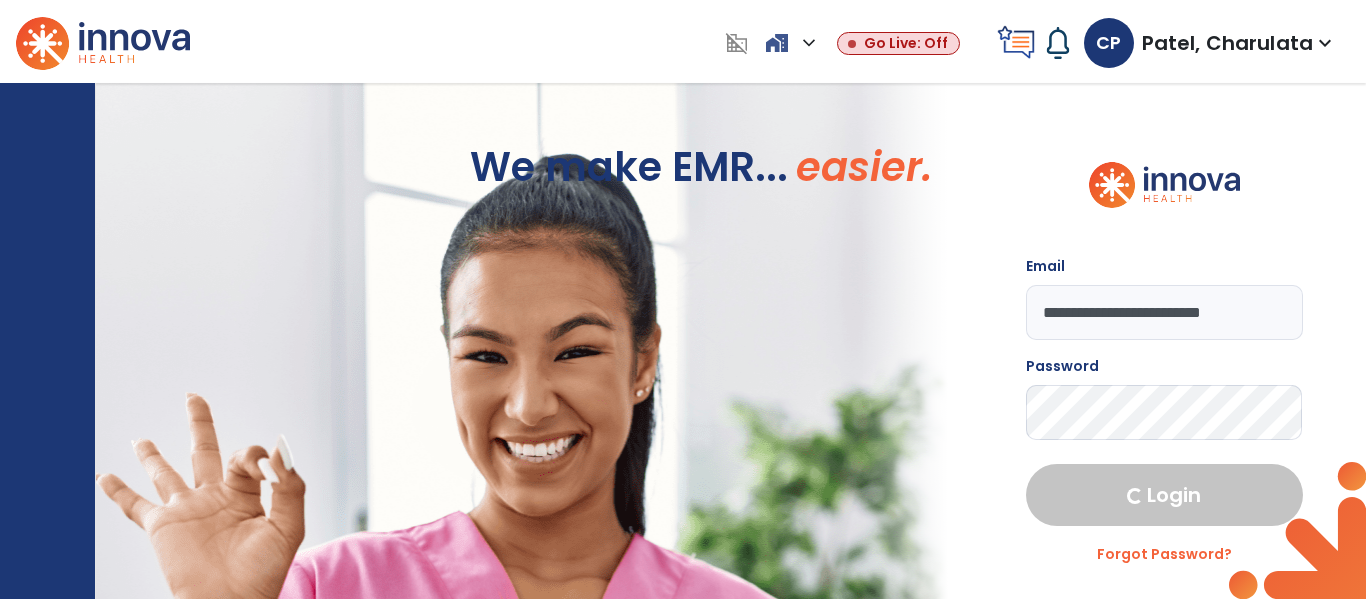 select on "****" 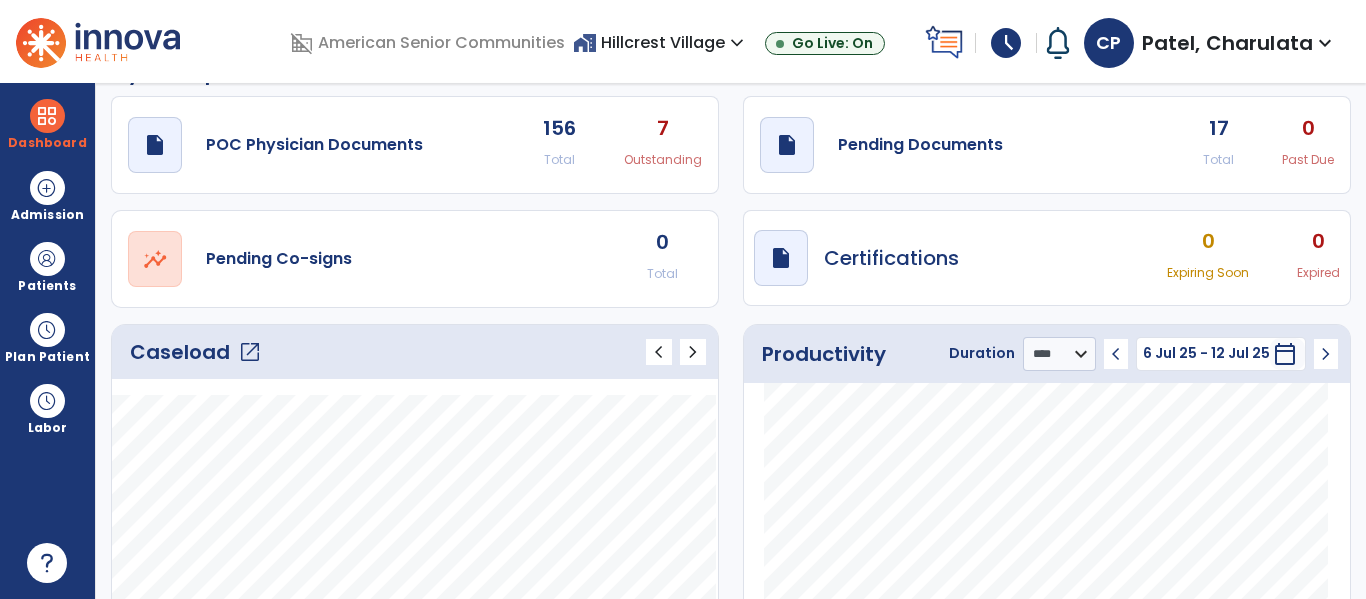 scroll, scrollTop: 0, scrollLeft: 0, axis: both 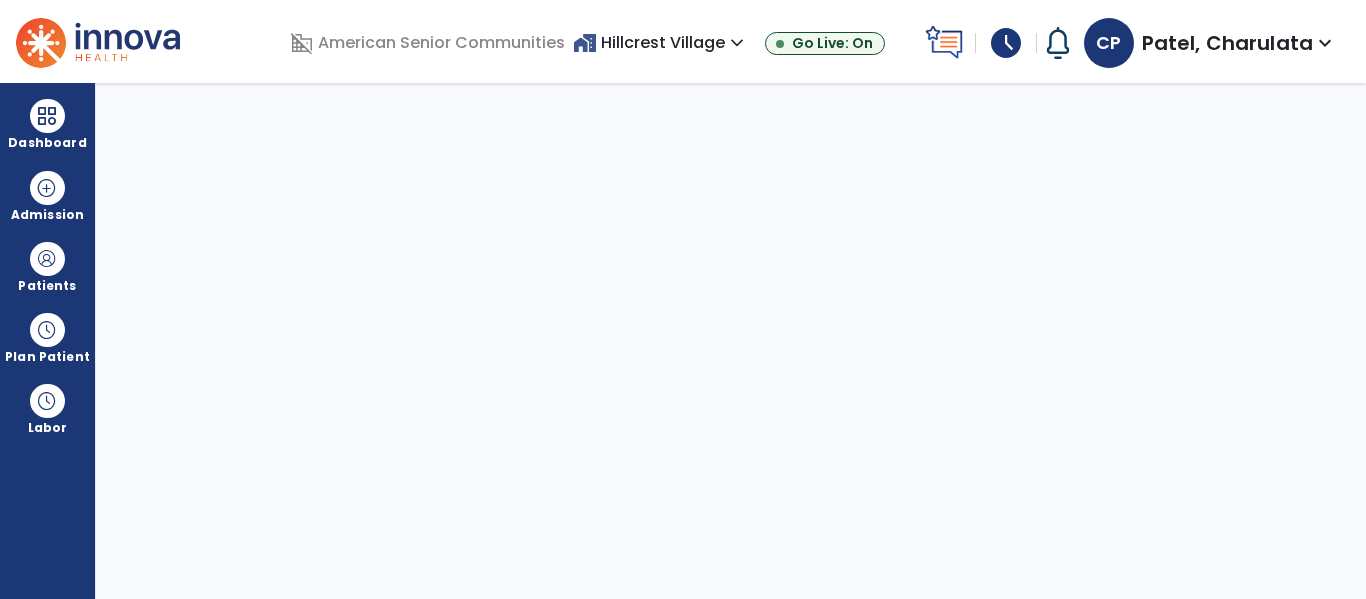 select on "****" 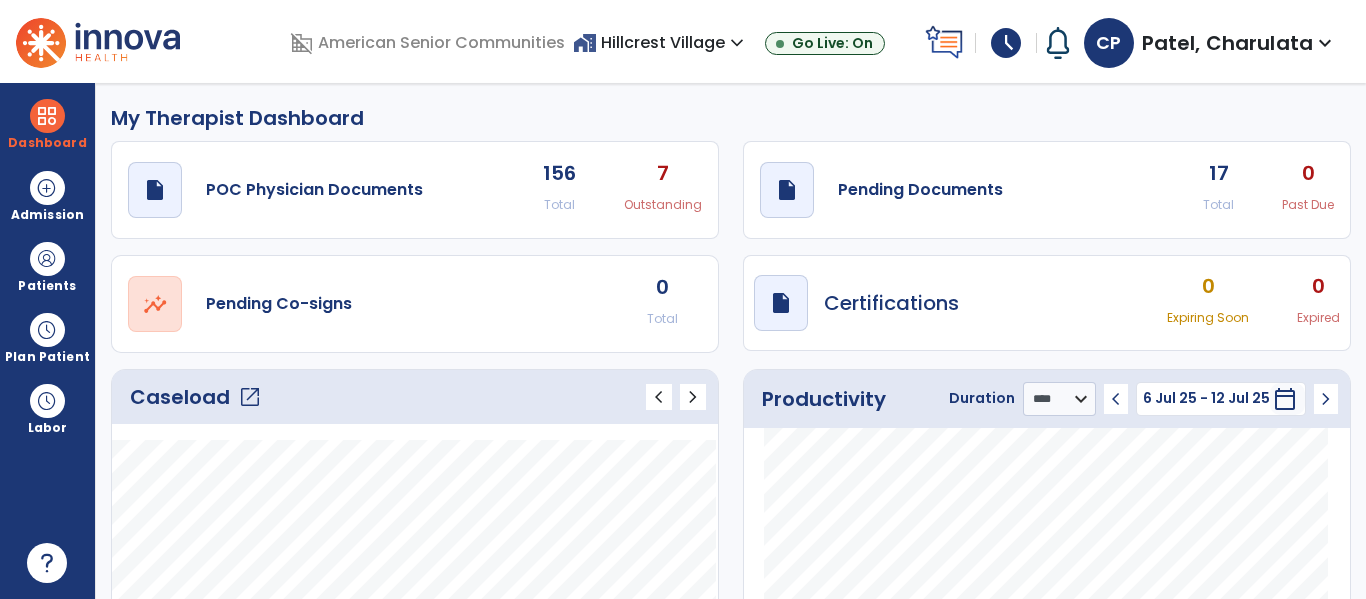 click on "open_in_new" 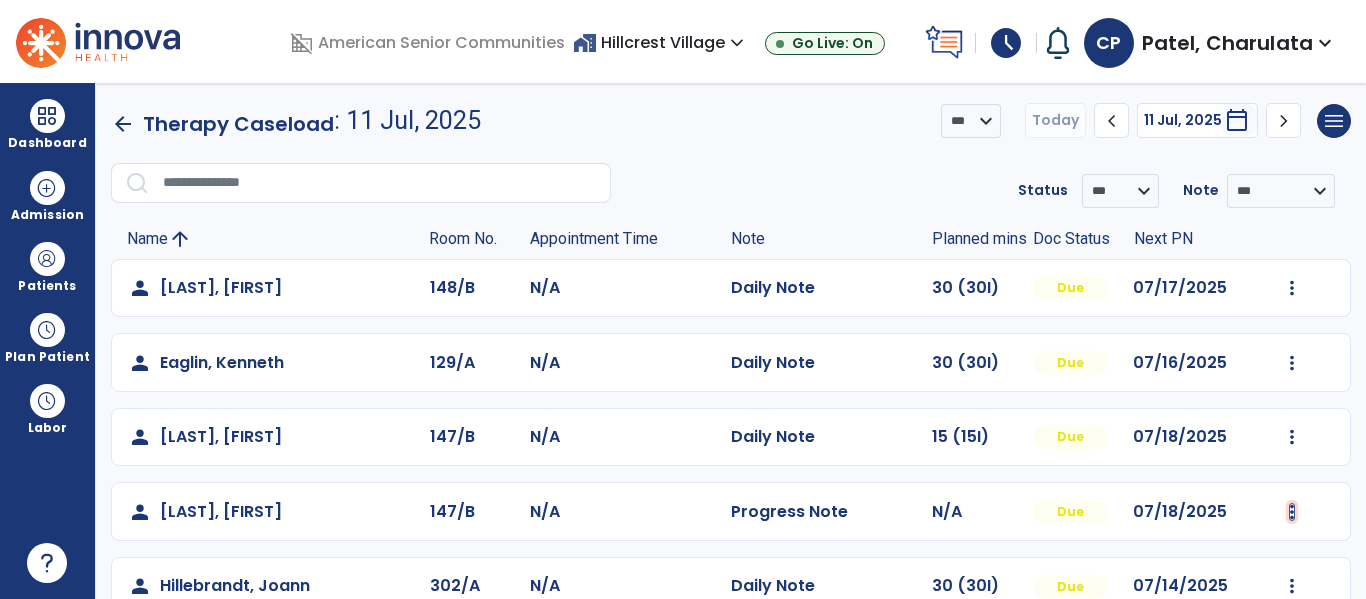 click at bounding box center (1292, 288) 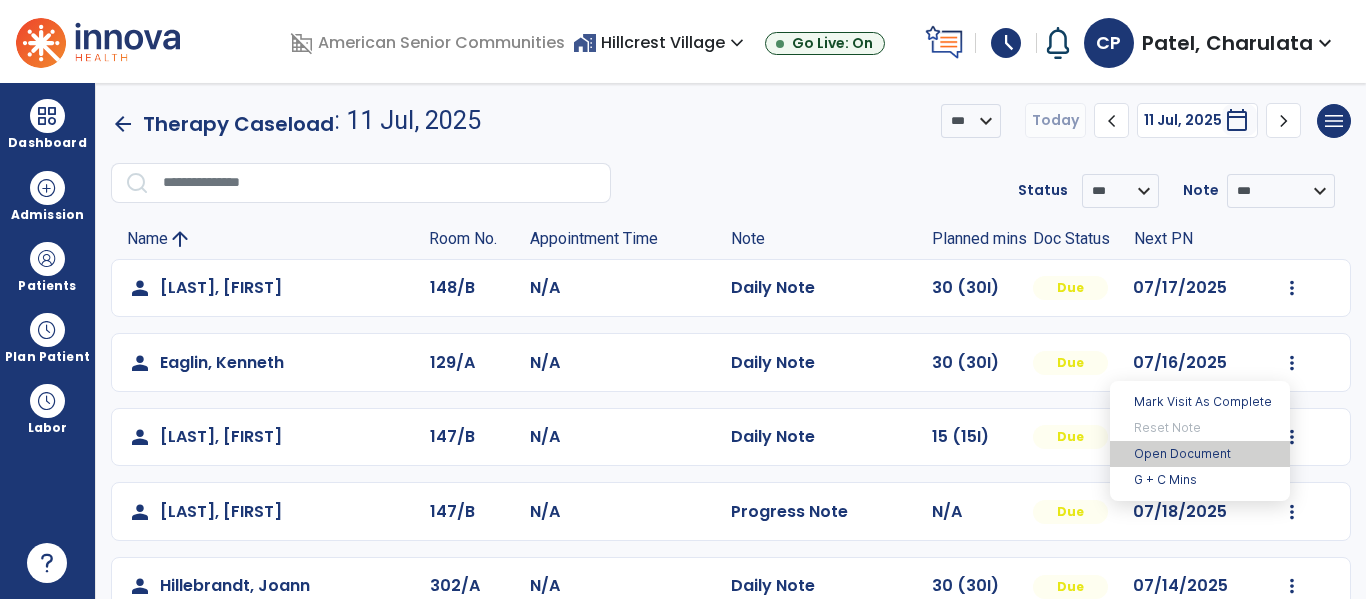 click on "Open Document" at bounding box center (1200, 454) 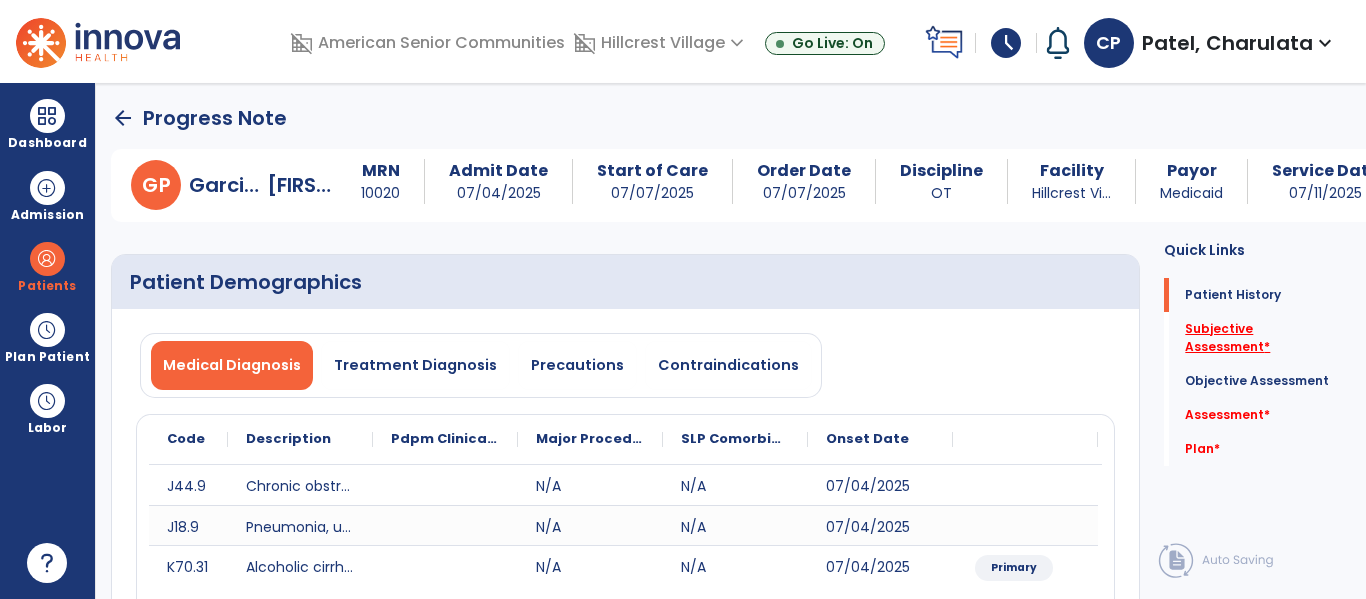 click on "Subjective Assessment   *" 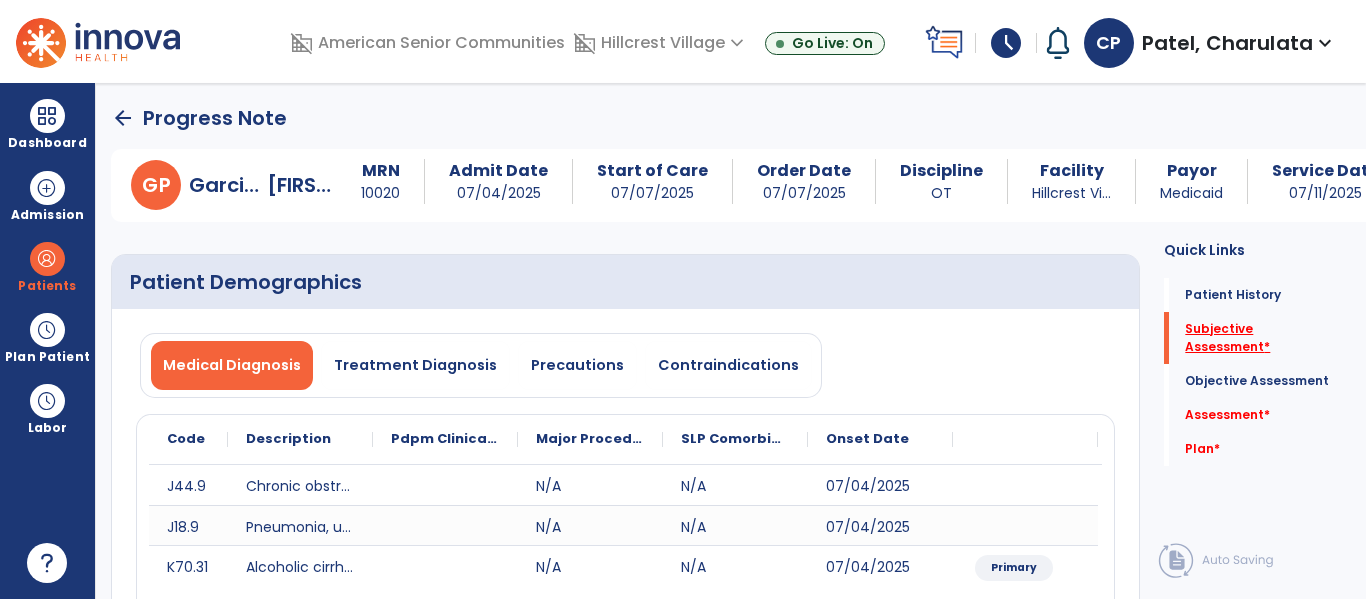 scroll, scrollTop: 167, scrollLeft: 0, axis: vertical 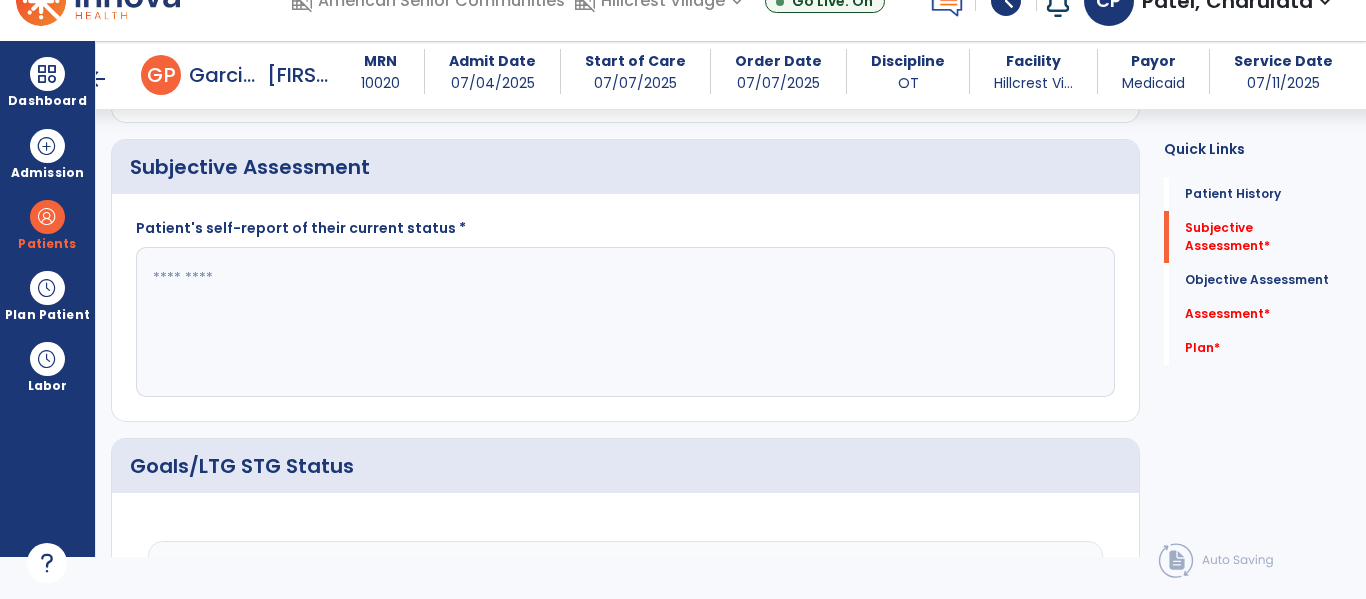 click 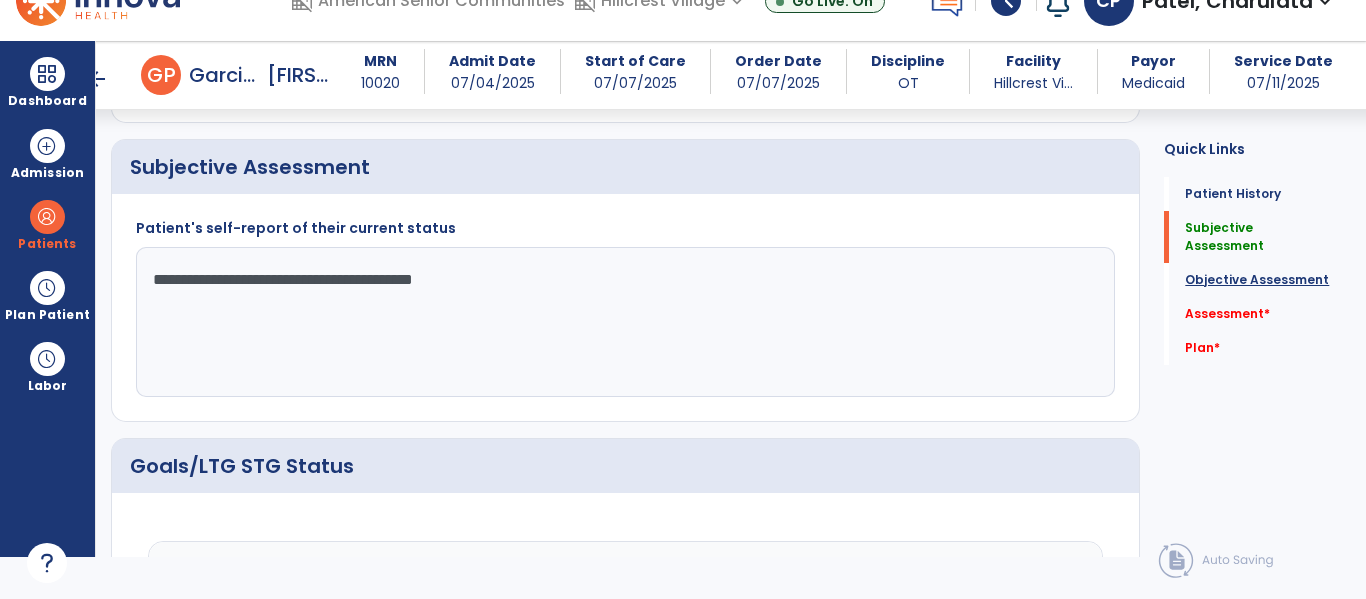 type on "**********" 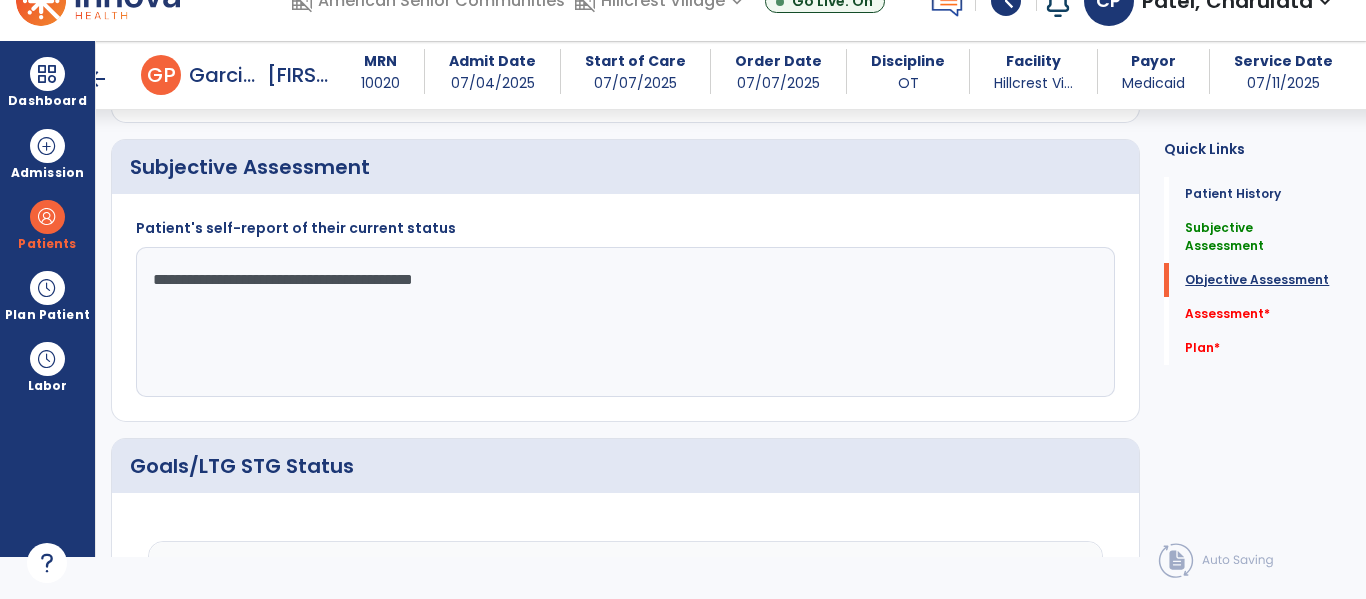 scroll, scrollTop: 802, scrollLeft: 0, axis: vertical 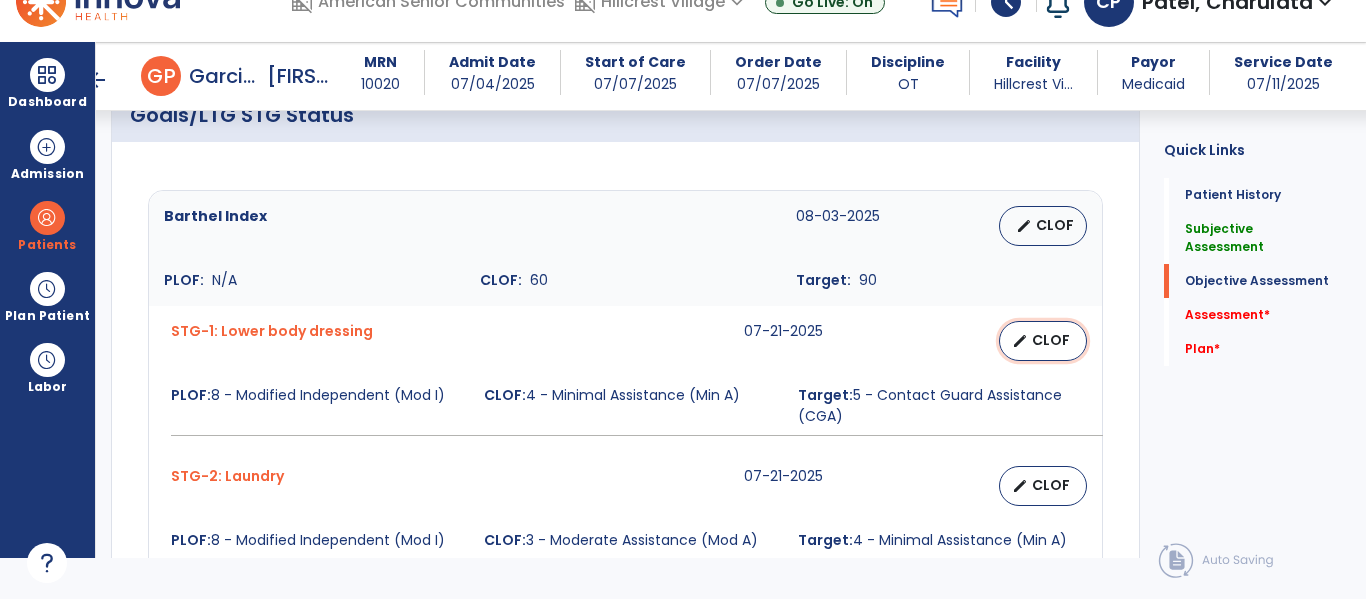 click on "edit" at bounding box center (1020, 341) 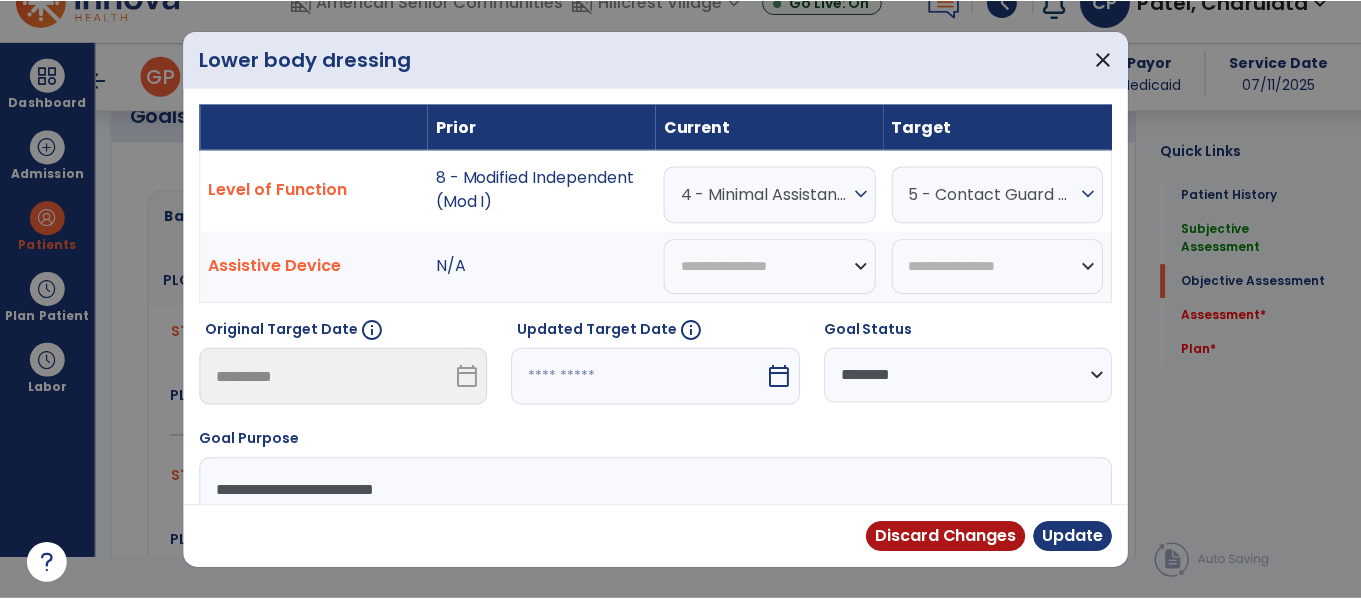 scroll, scrollTop: 0, scrollLeft: 0, axis: both 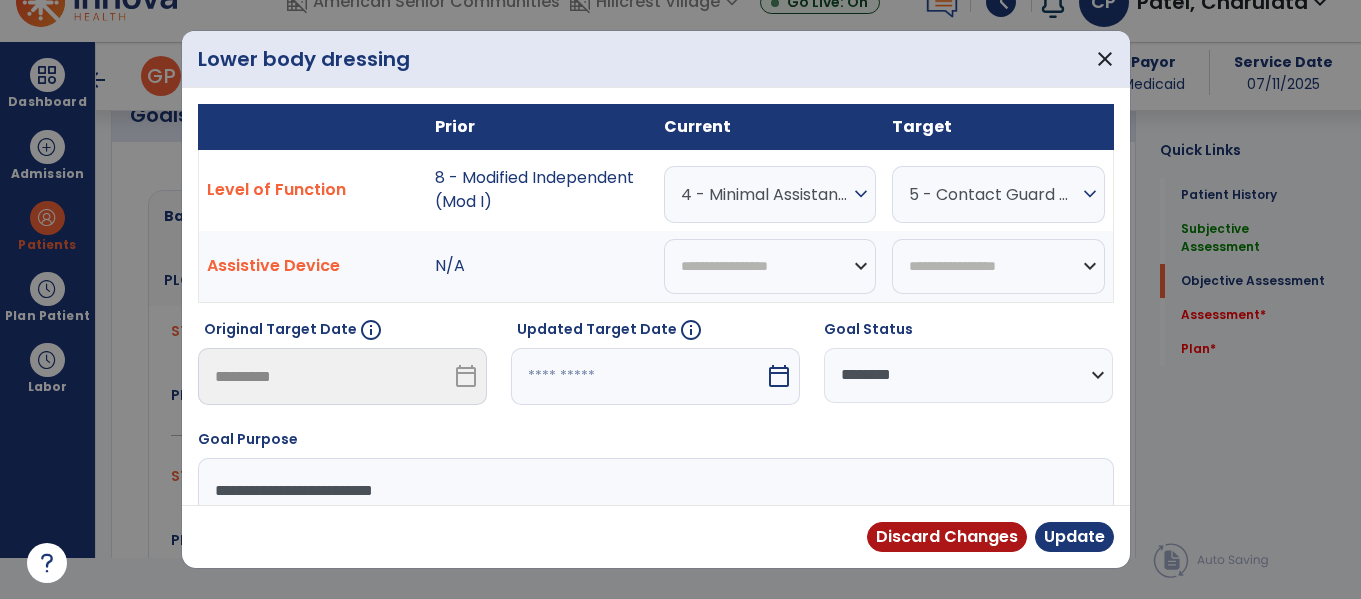 click on "expand_more" at bounding box center (861, 194) 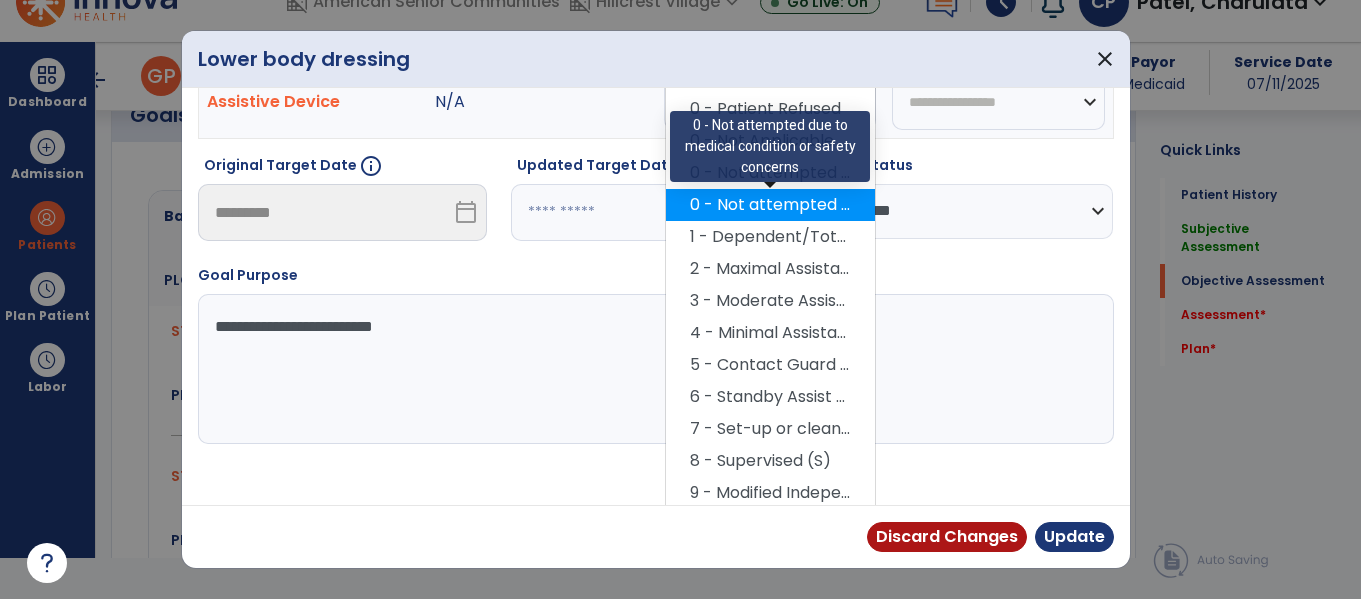 scroll, scrollTop: 201, scrollLeft: 0, axis: vertical 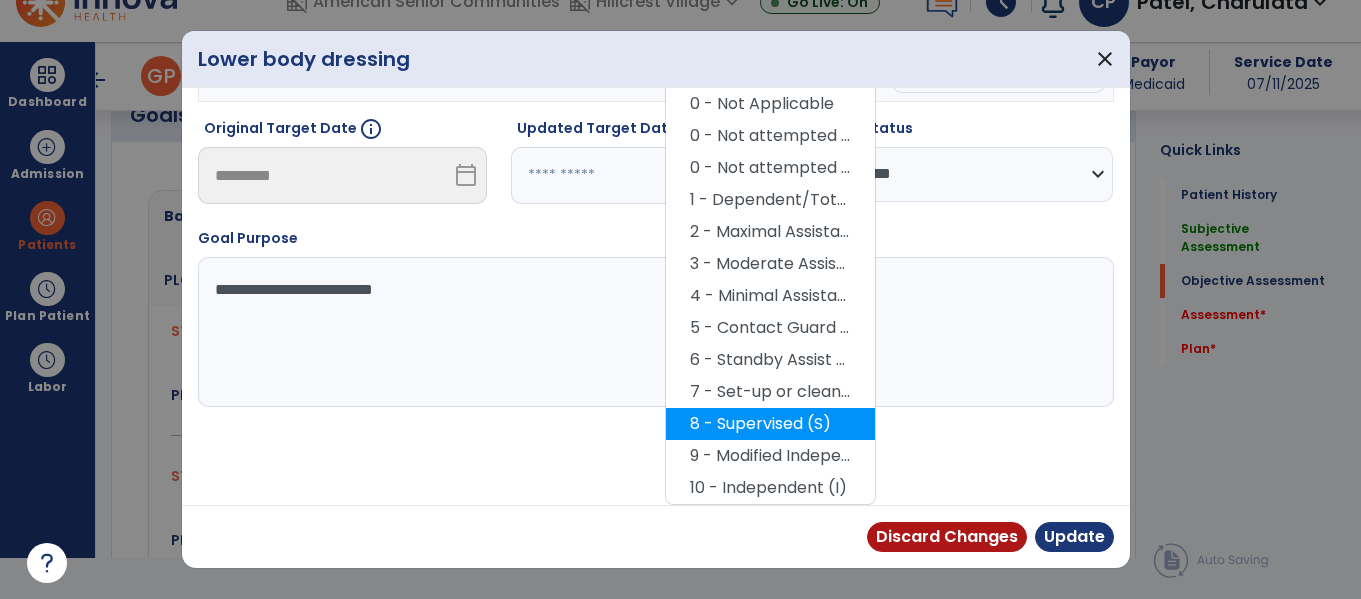click on "8 - Supervised (S)" at bounding box center (770, 424) 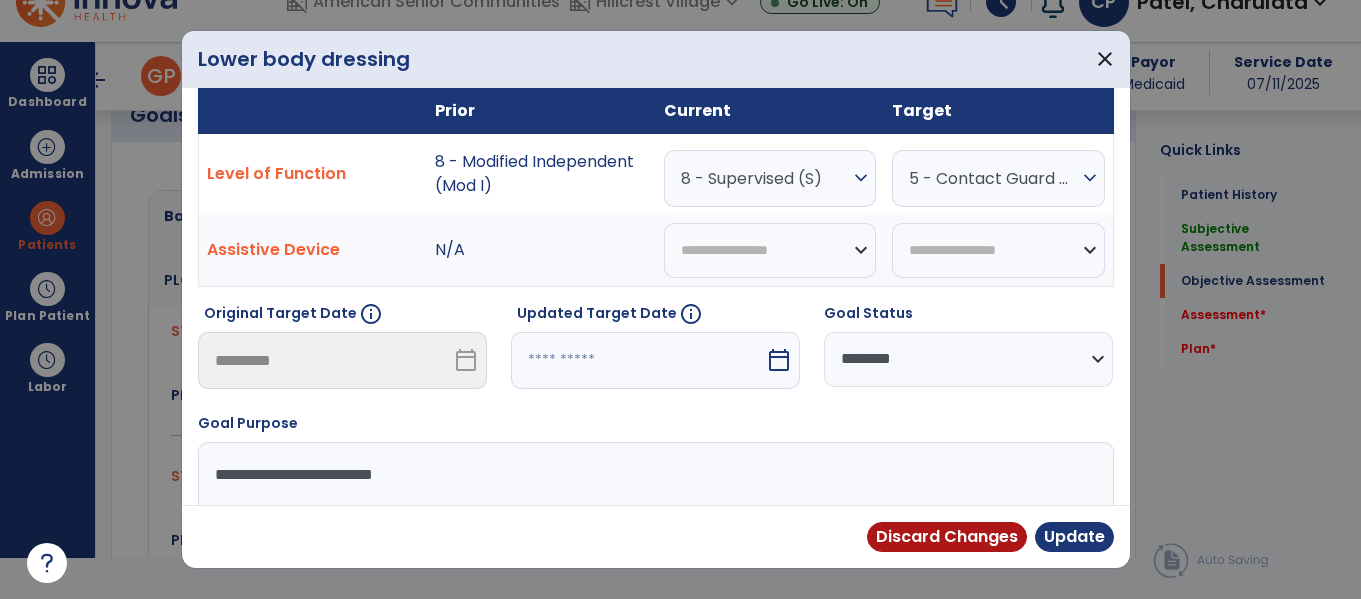 scroll, scrollTop: 0, scrollLeft: 0, axis: both 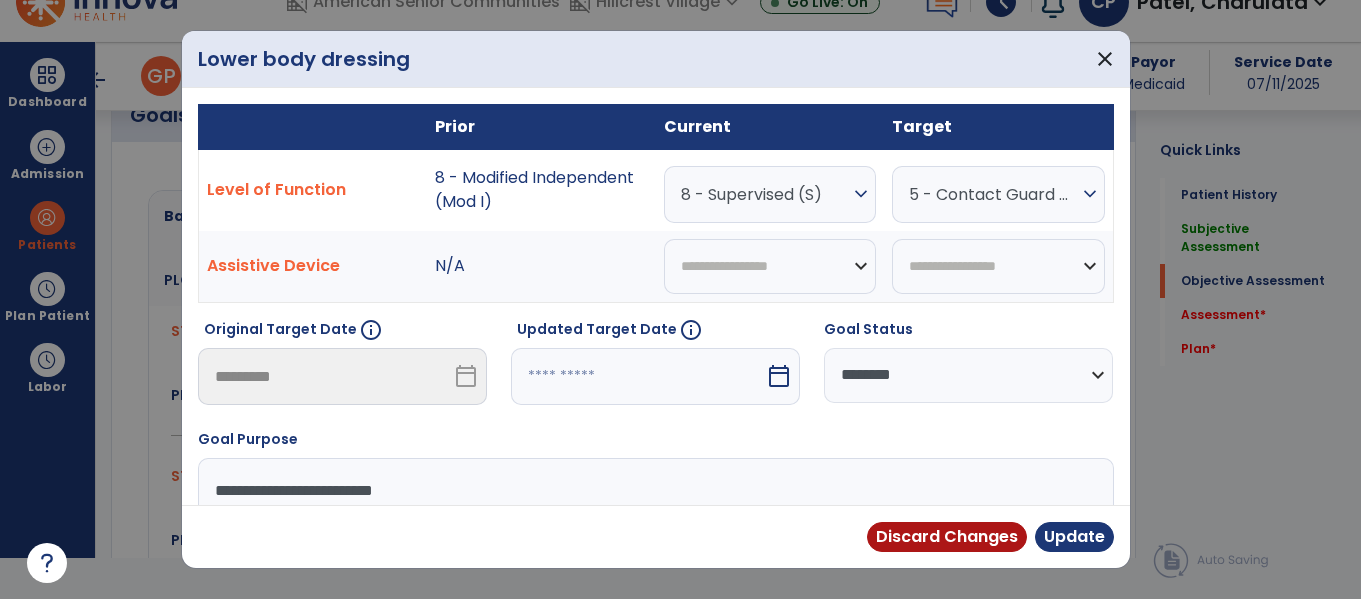 click on "expand_more" at bounding box center [1090, 194] 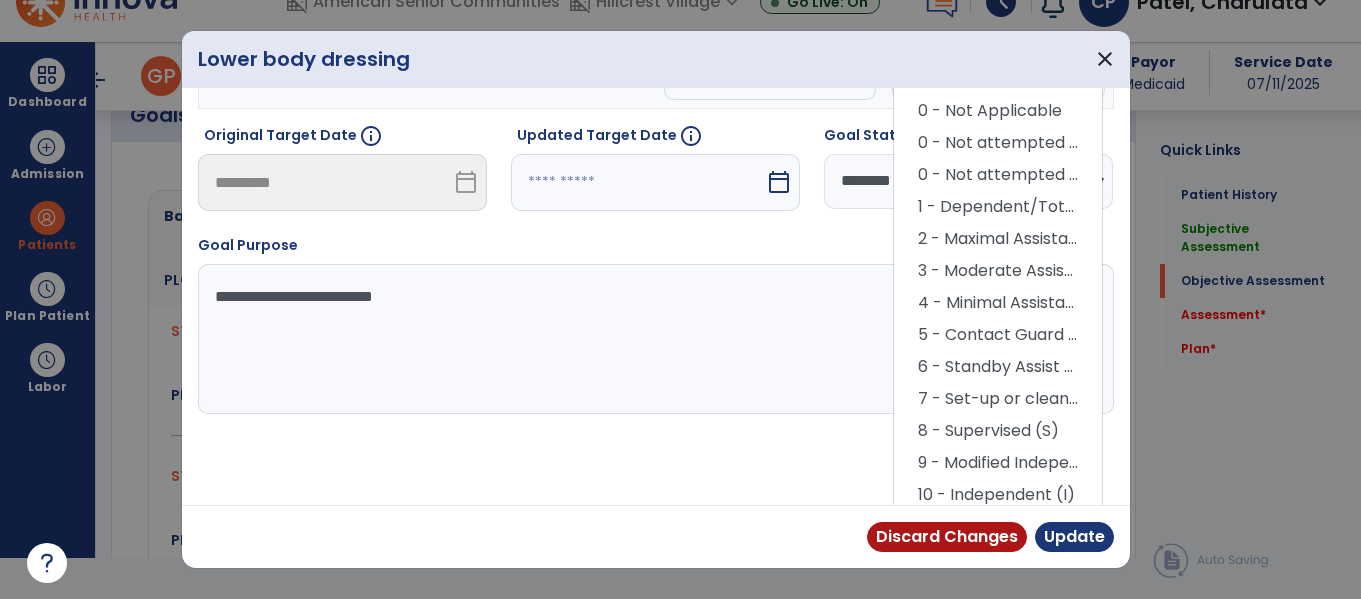 scroll, scrollTop: 201, scrollLeft: 0, axis: vertical 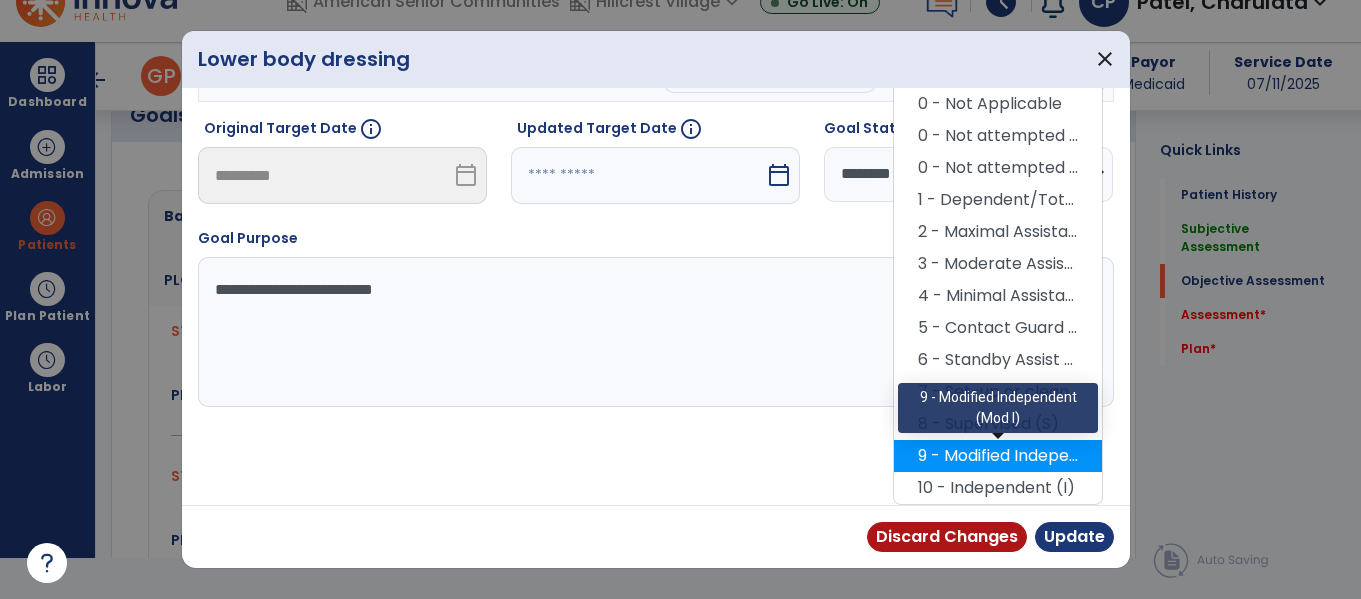 click on "9 - Modified Independent (Mod I)" at bounding box center [998, 456] 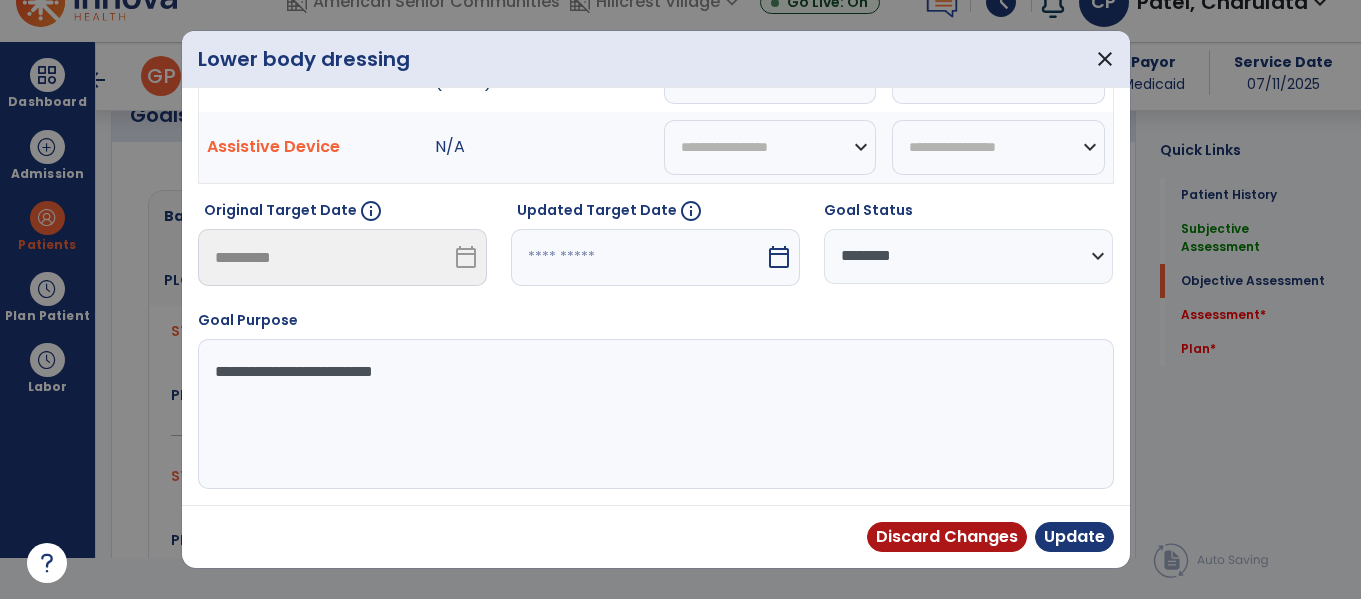 scroll, scrollTop: 119, scrollLeft: 0, axis: vertical 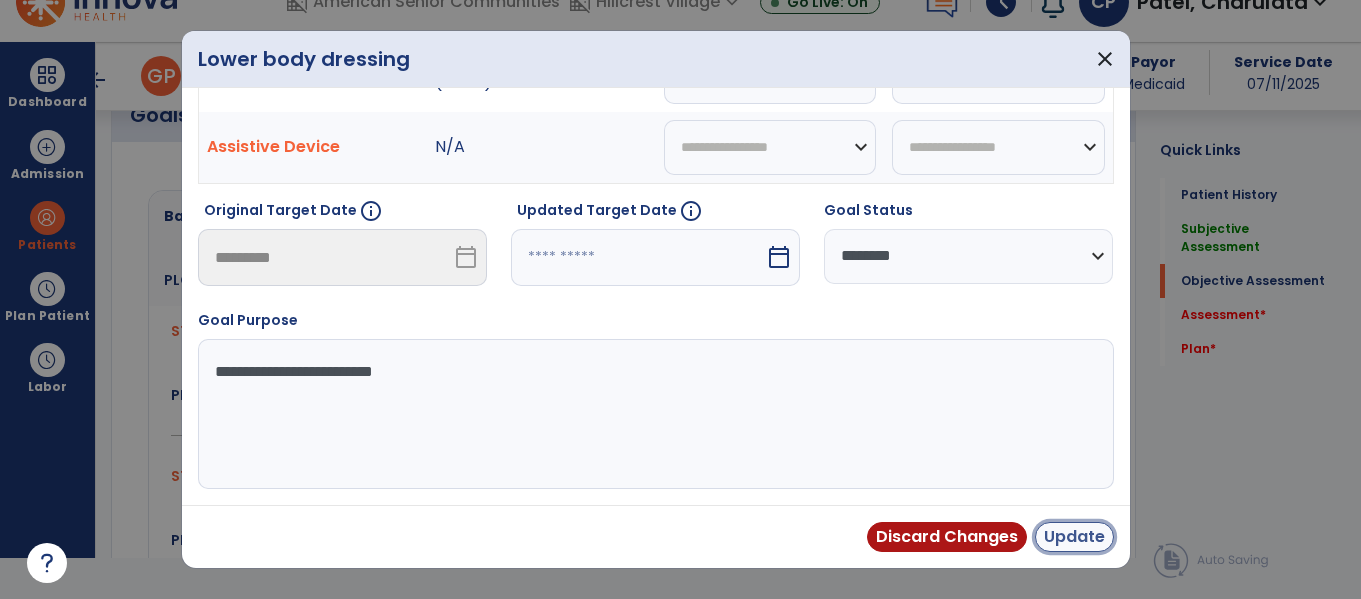 click on "Update" at bounding box center (1074, 537) 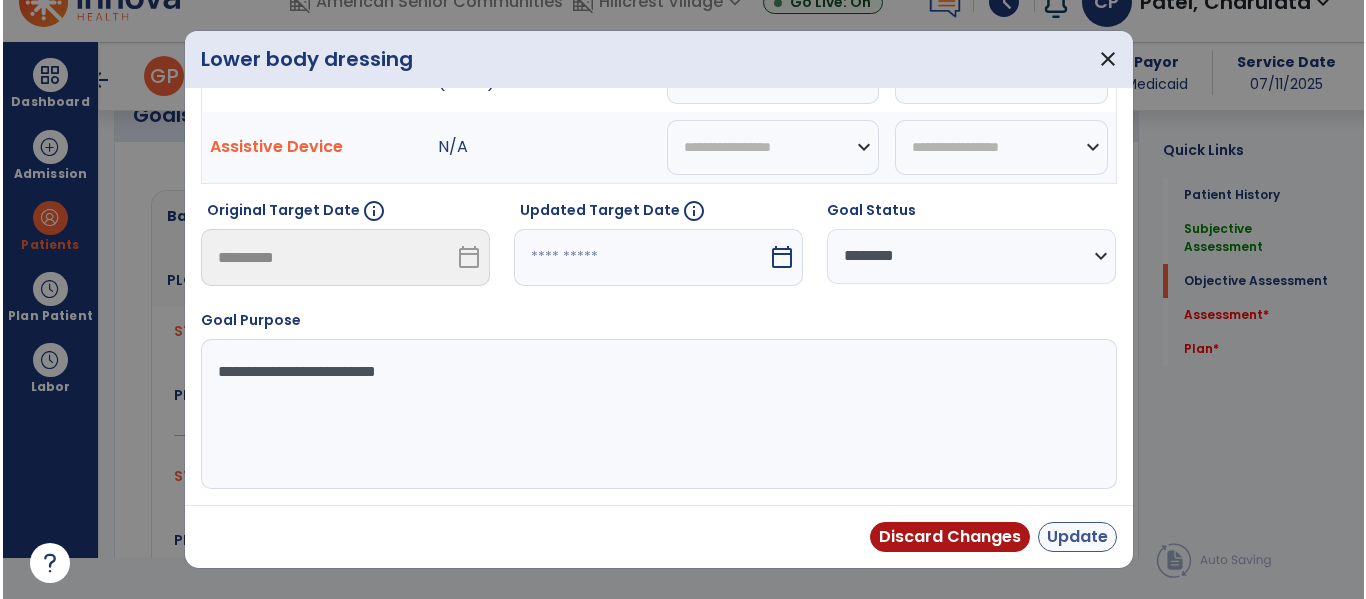 scroll, scrollTop: 41, scrollLeft: 0, axis: vertical 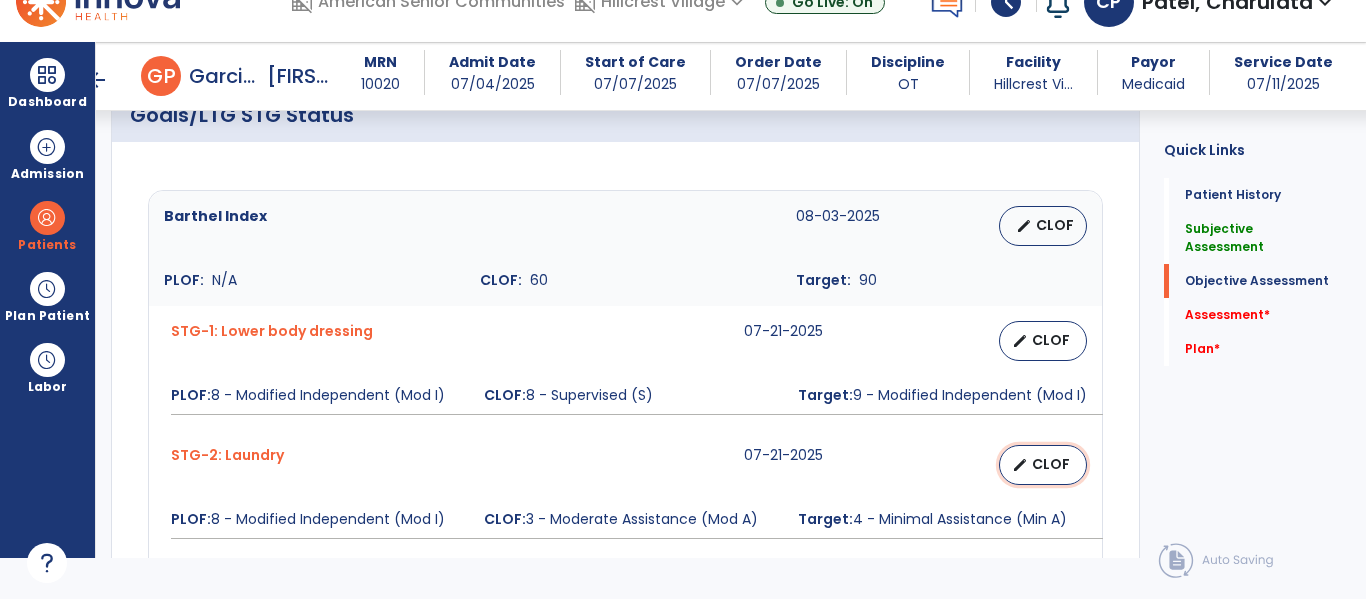 click on "CLOF" at bounding box center (1051, 464) 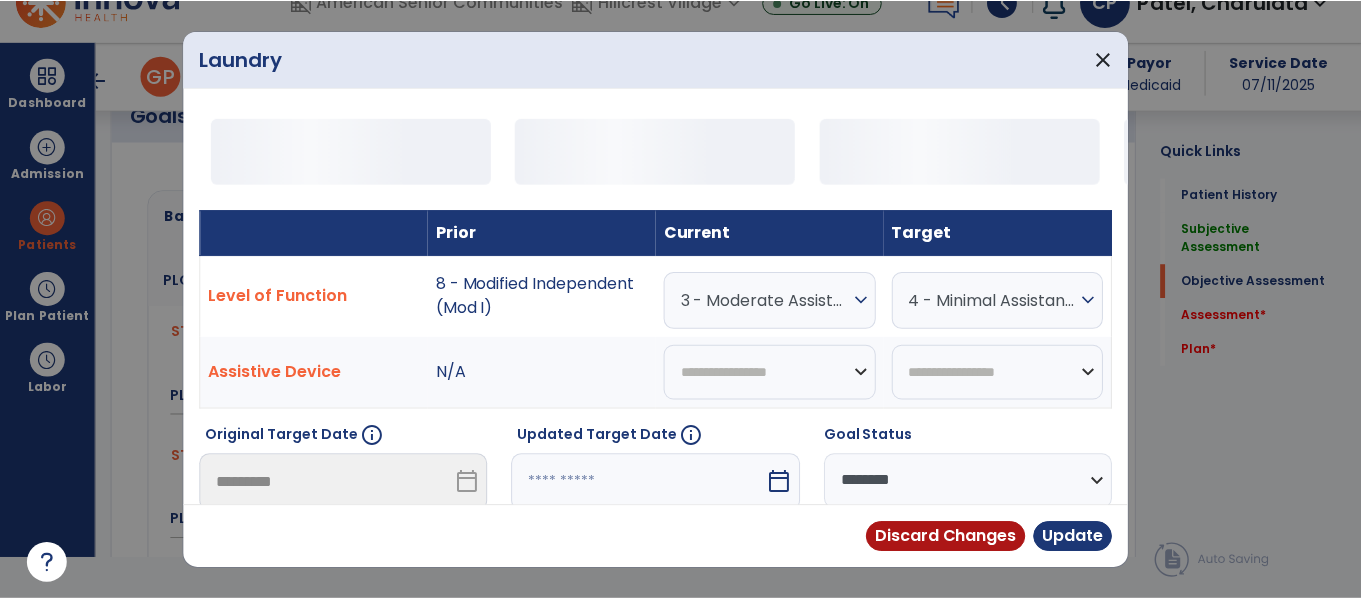 scroll, scrollTop: 0, scrollLeft: 0, axis: both 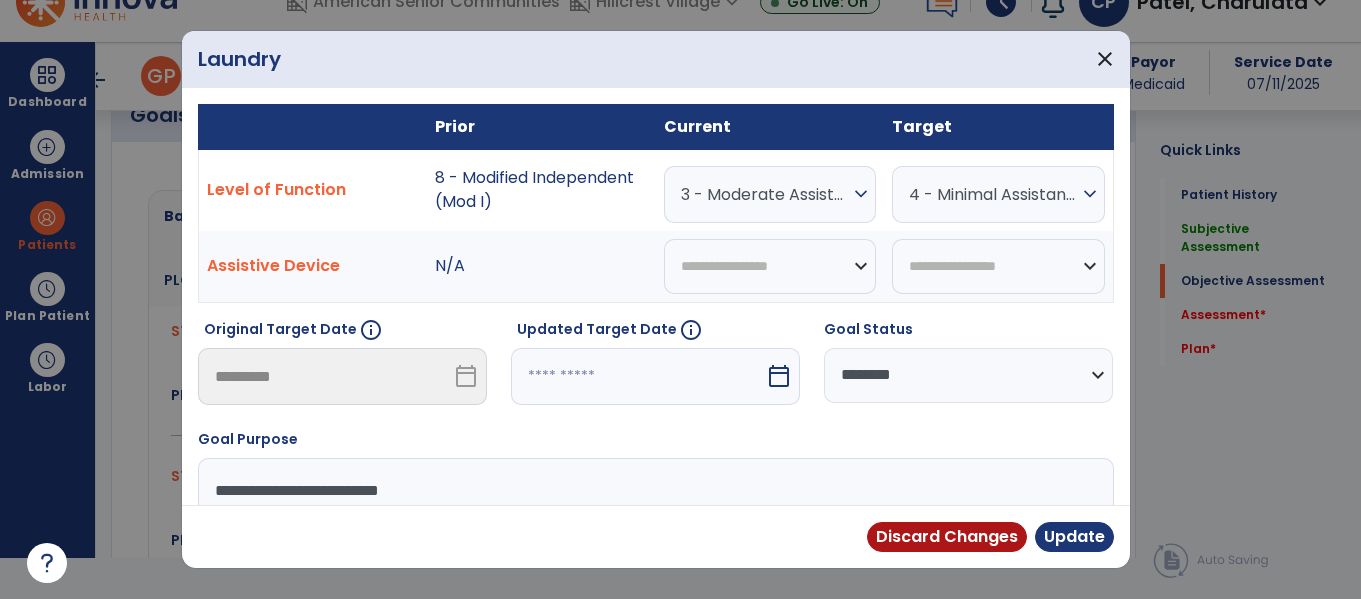 click on "expand_more" at bounding box center [861, 194] 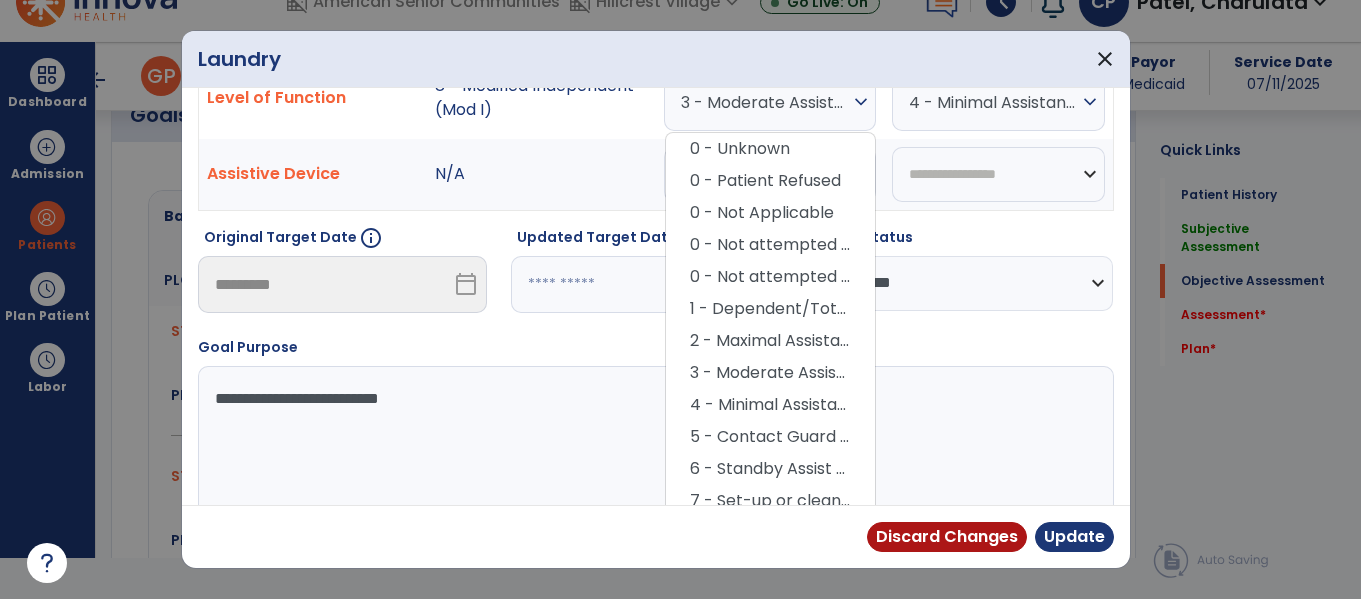 scroll, scrollTop: 125, scrollLeft: 0, axis: vertical 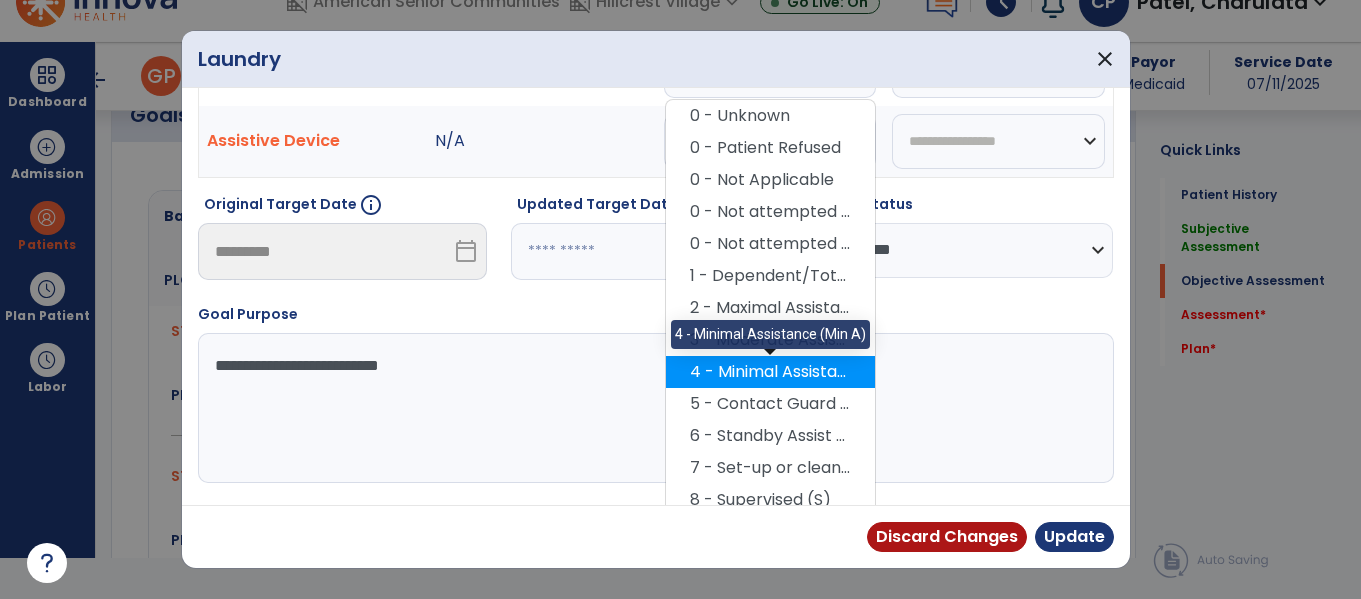 click on "4 - Minimal Assistance (Min A)" at bounding box center (770, 372) 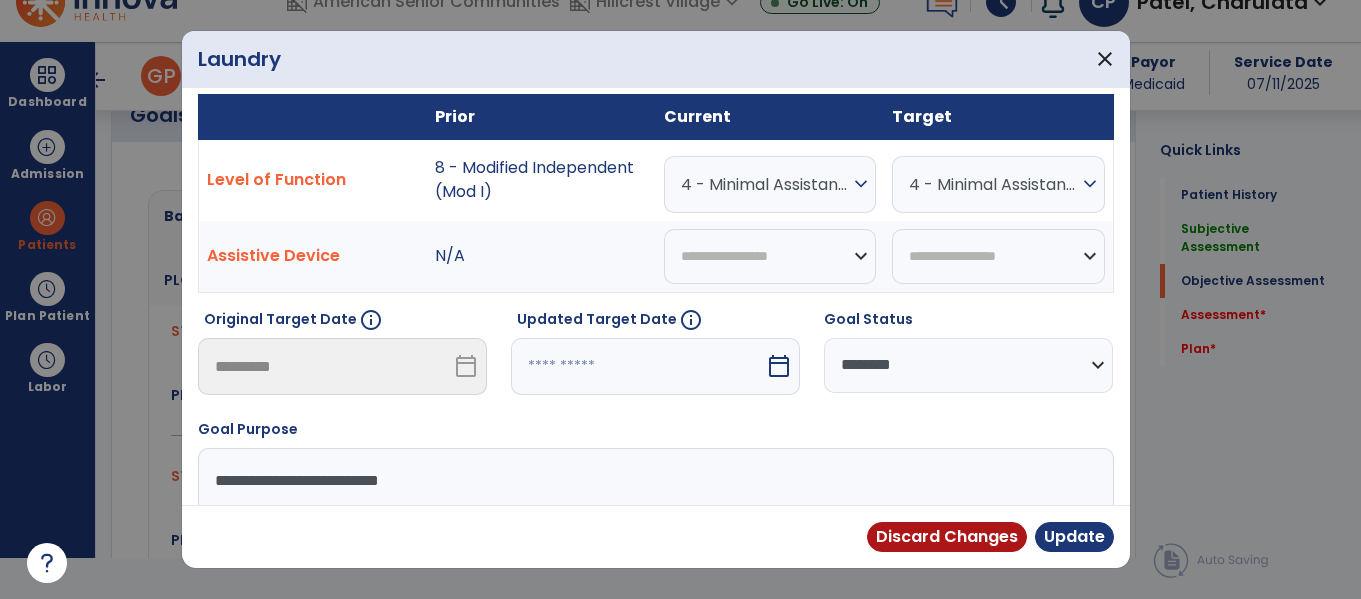 scroll, scrollTop: 0, scrollLeft: 0, axis: both 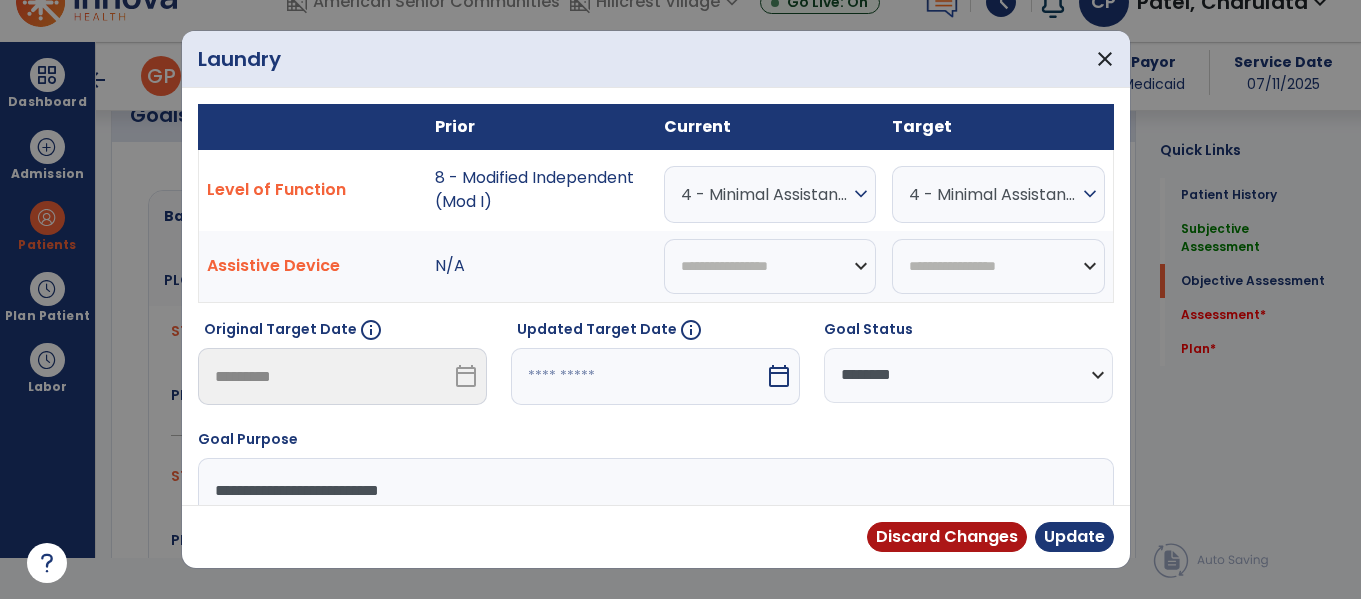 click on "expand_more" at bounding box center (1090, 194) 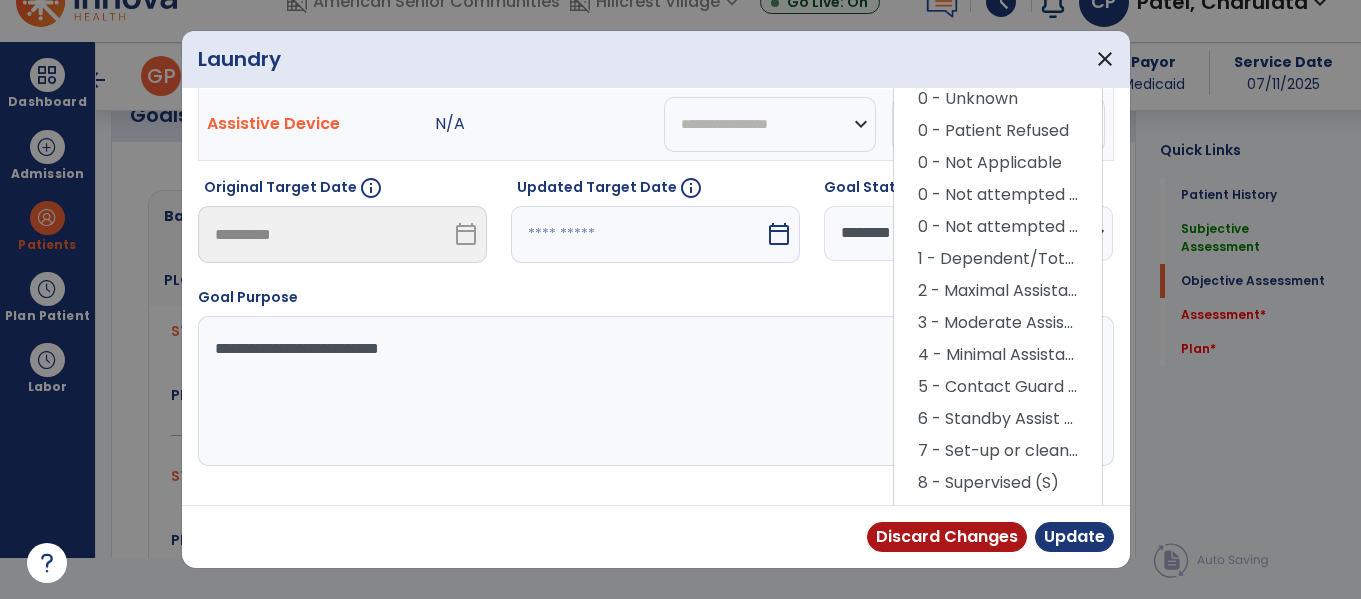 scroll, scrollTop: 201, scrollLeft: 0, axis: vertical 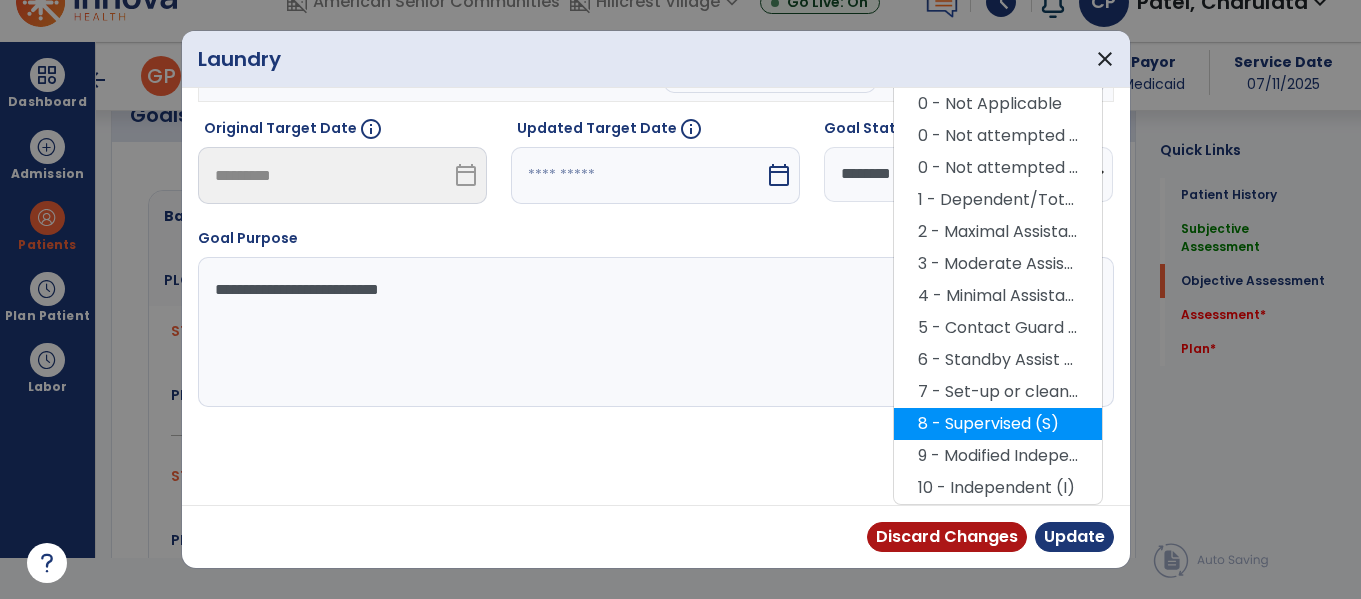 click on "8 - Supervised (S)" at bounding box center [998, 424] 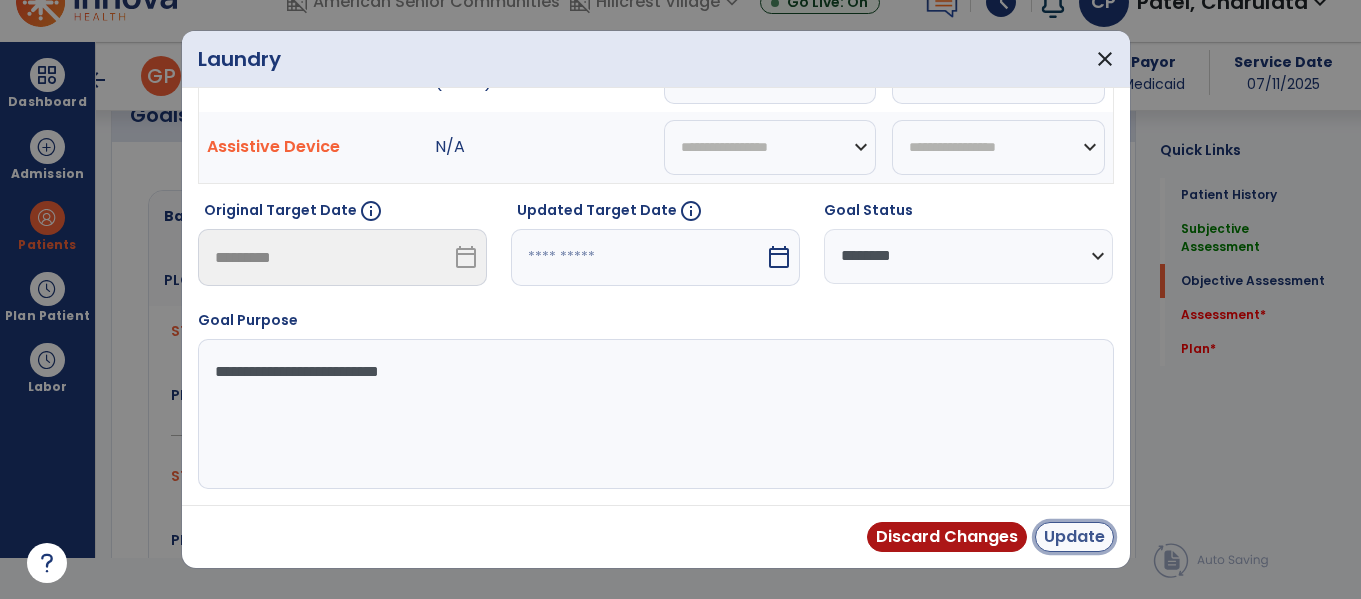 click on "Update" at bounding box center [1074, 537] 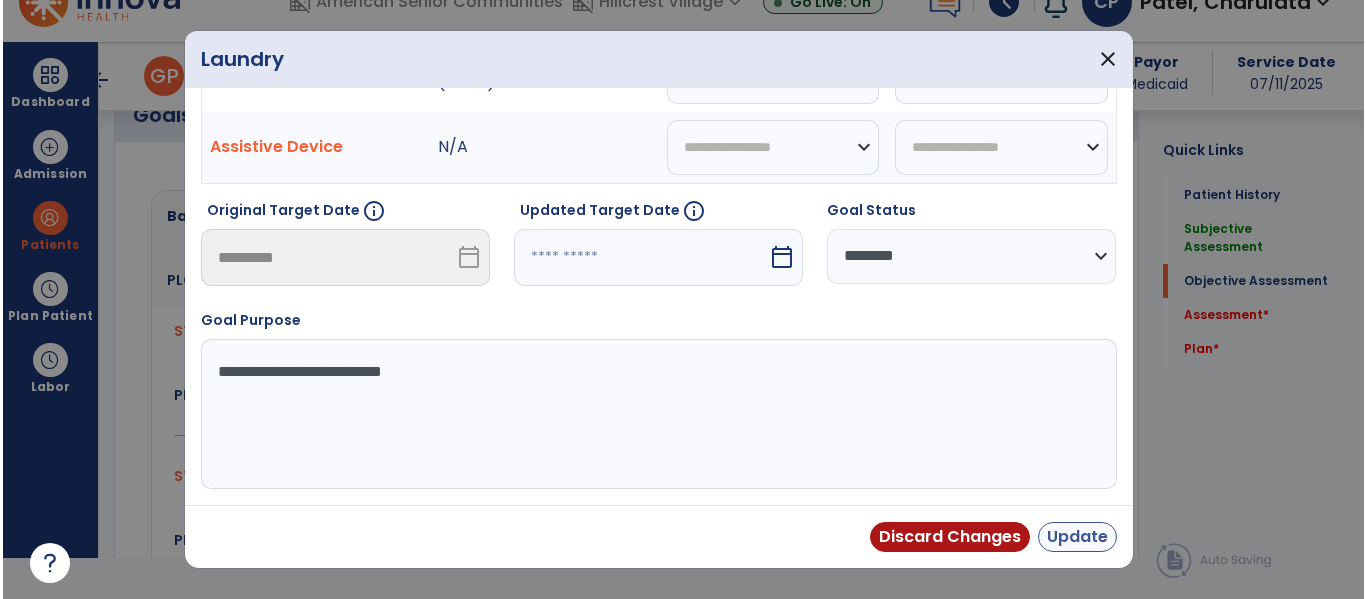 scroll, scrollTop: 41, scrollLeft: 0, axis: vertical 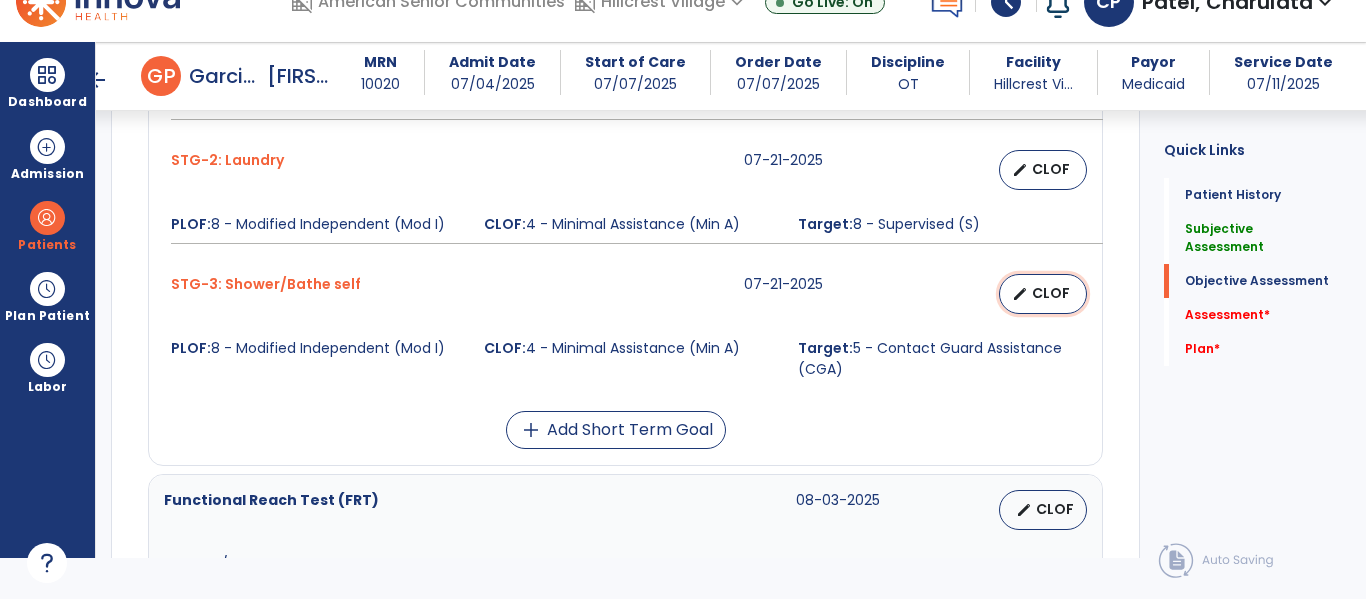 click on "CLOF" at bounding box center [1051, 293] 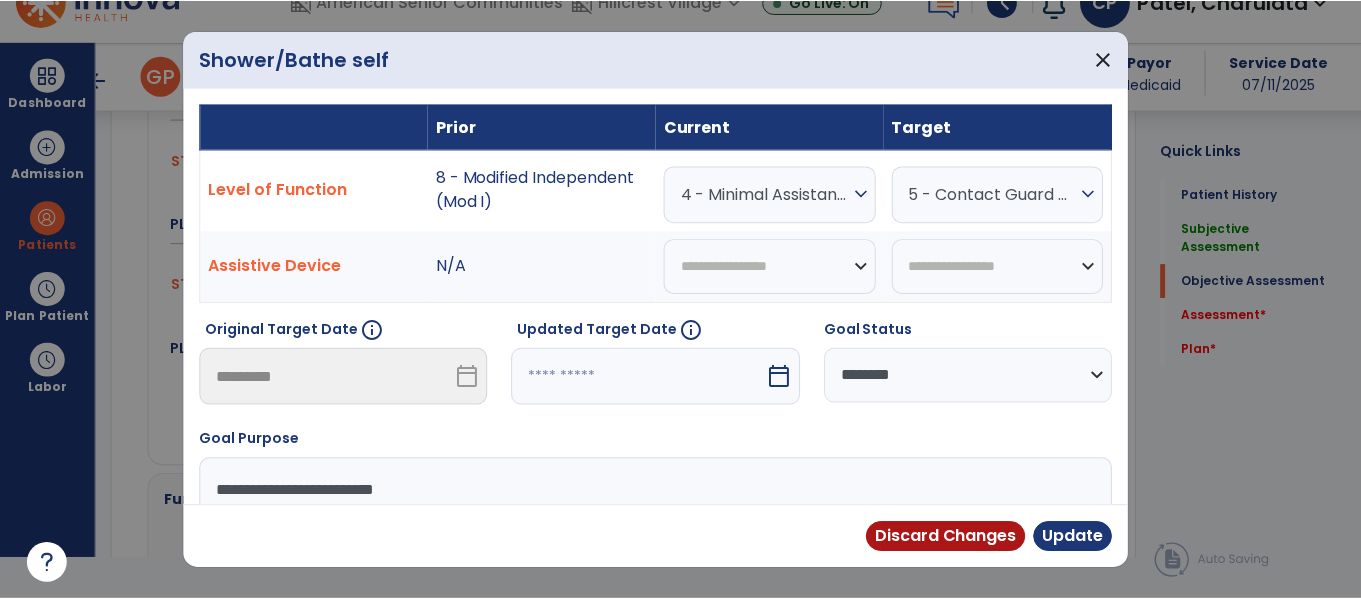 scroll, scrollTop: 0, scrollLeft: 0, axis: both 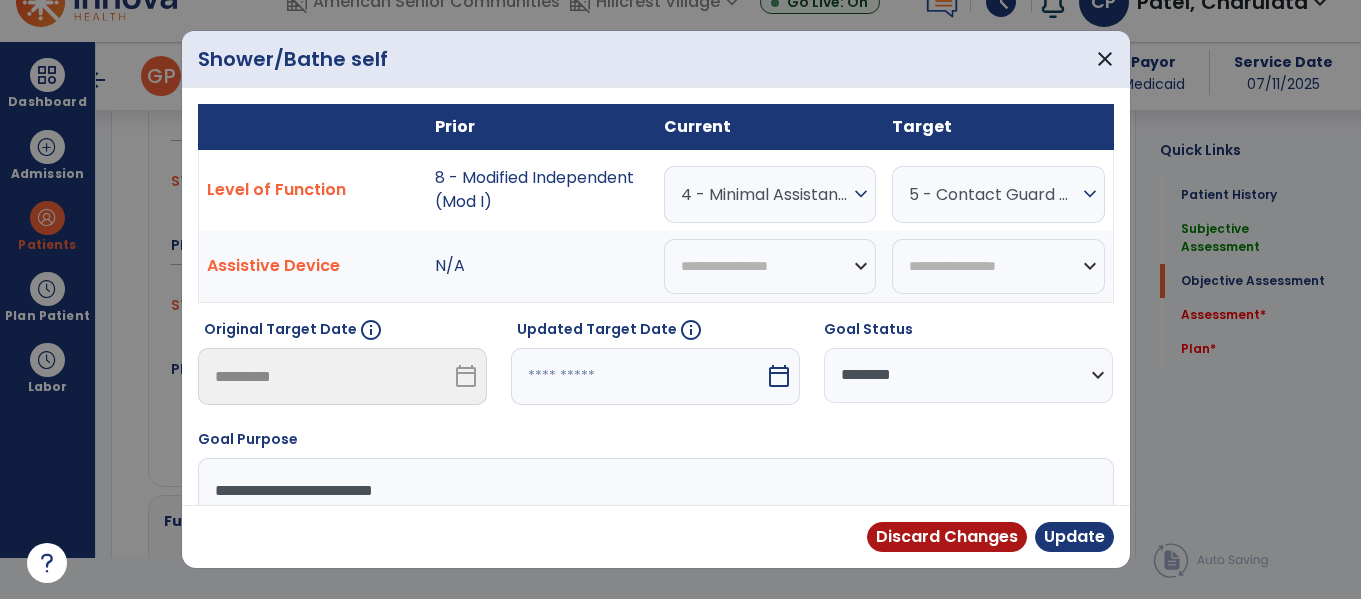 click on "expand_more" at bounding box center (861, 194) 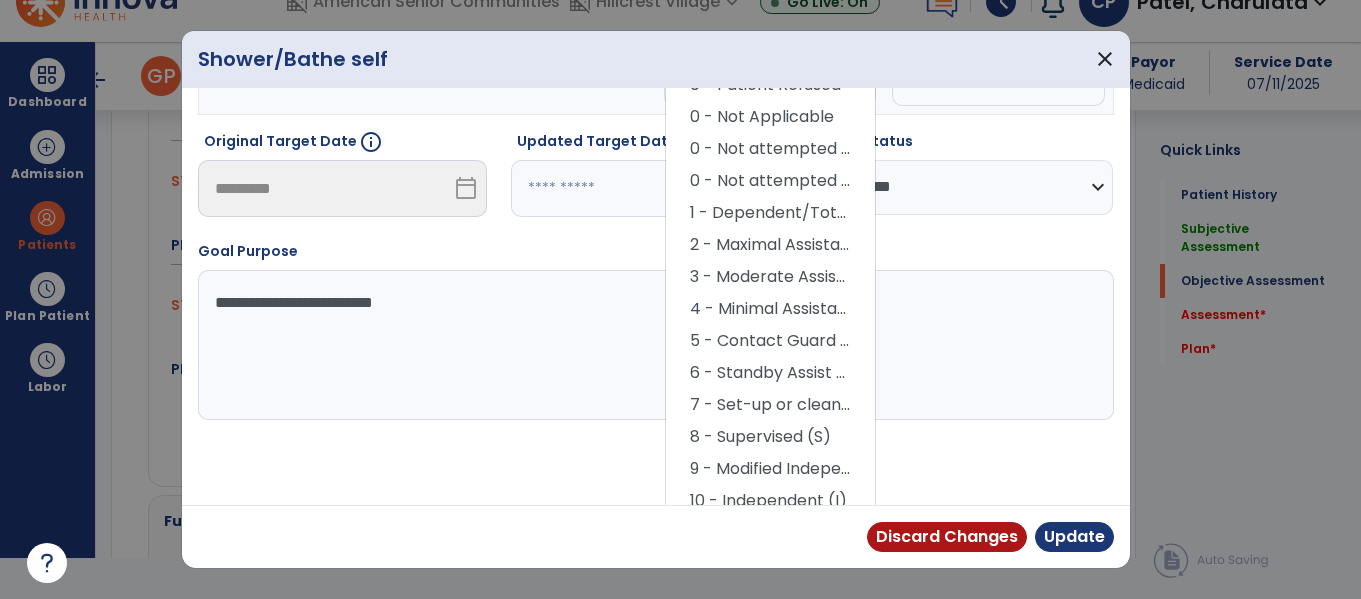 scroll, scrollTop: 201, scrollLeft: 0, axis: vertical 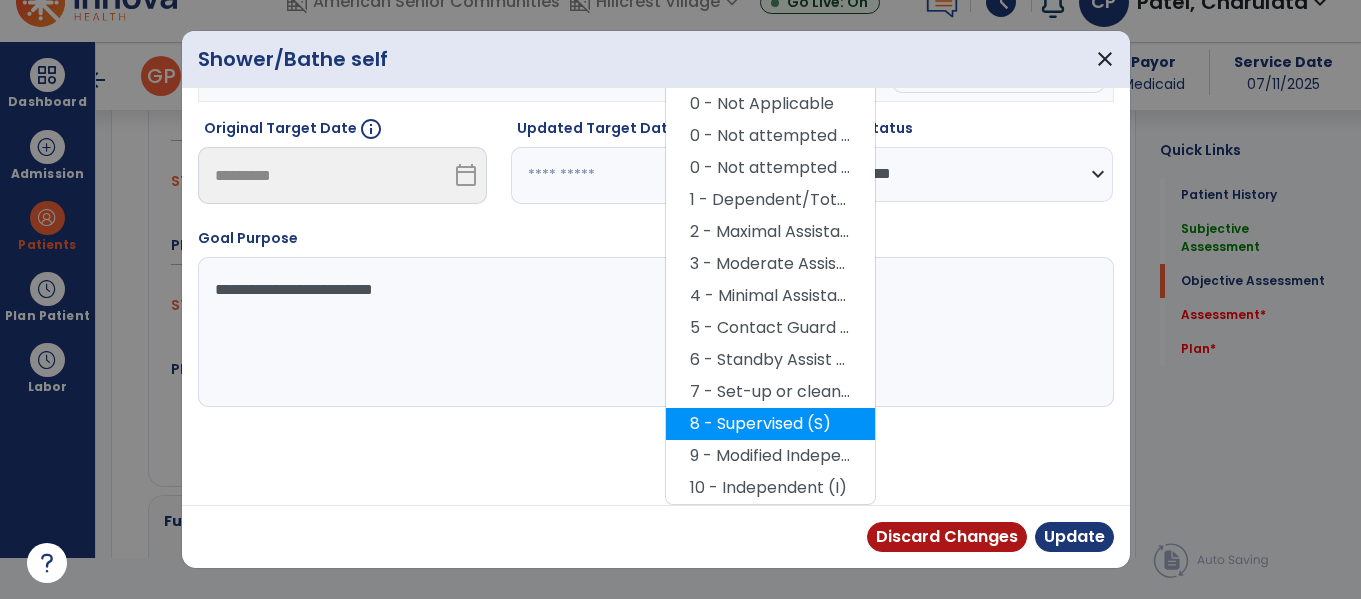 click on "8 - Supervised (S)" at bounding box center (770, 424) 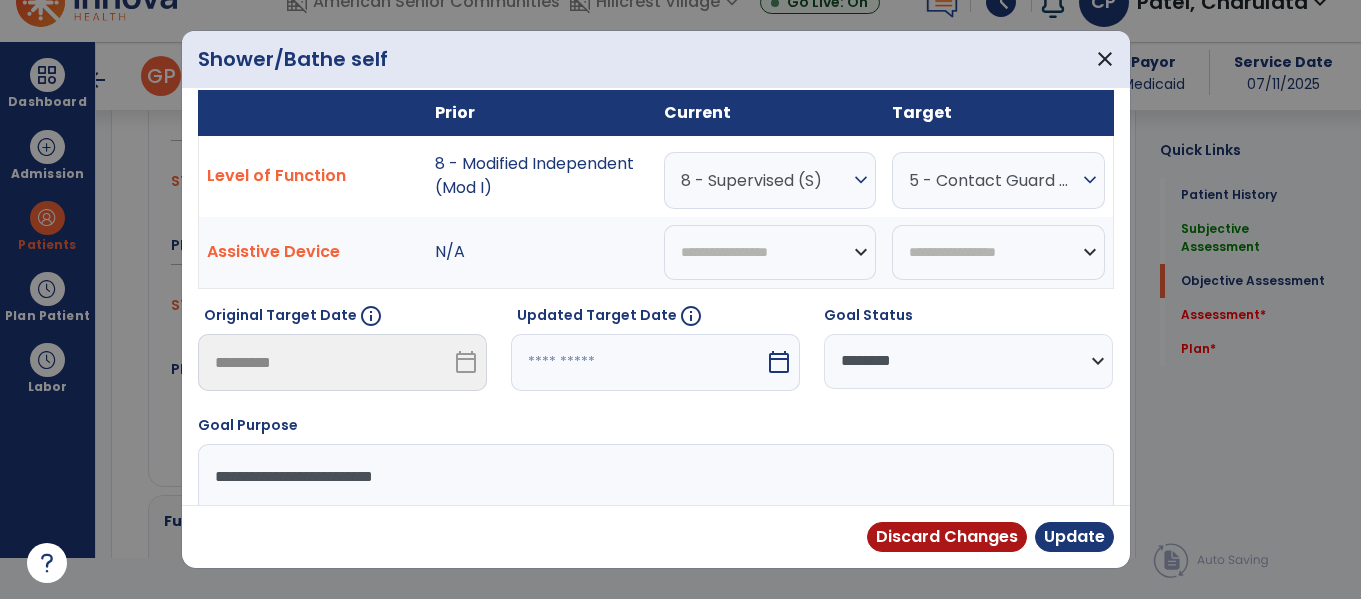 scroll, scrollTop: 0, scrollLeft: 0, axis: both 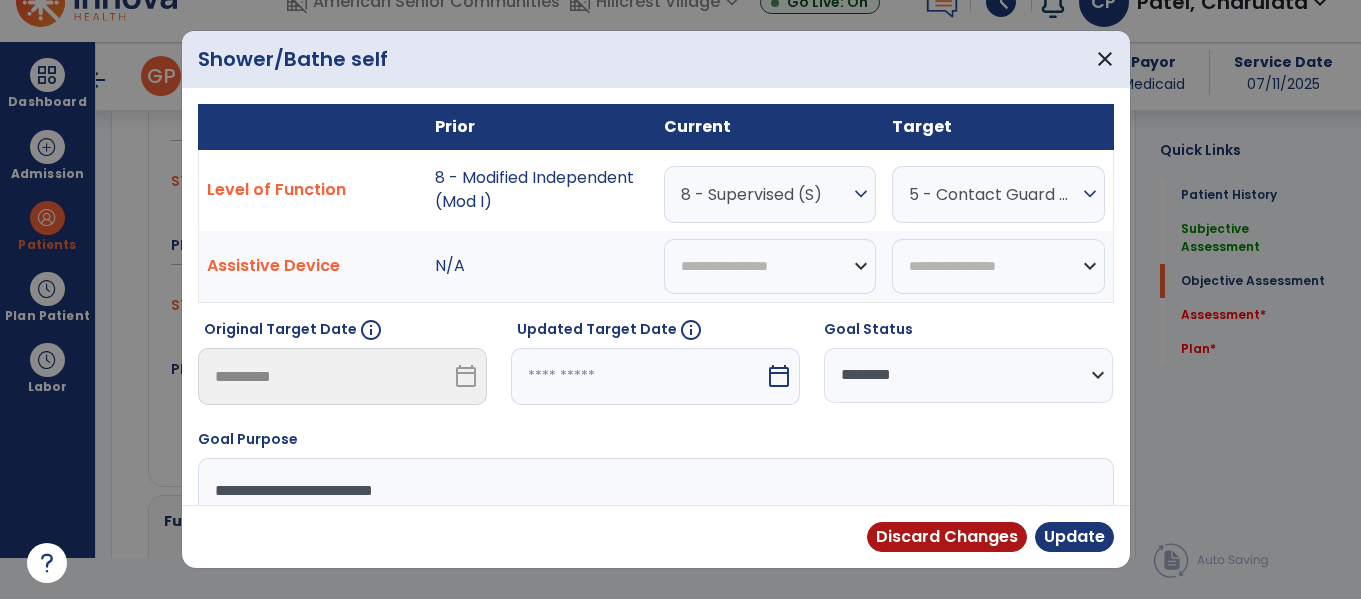 click on "expand_more" at bounding box center (1090, 194) 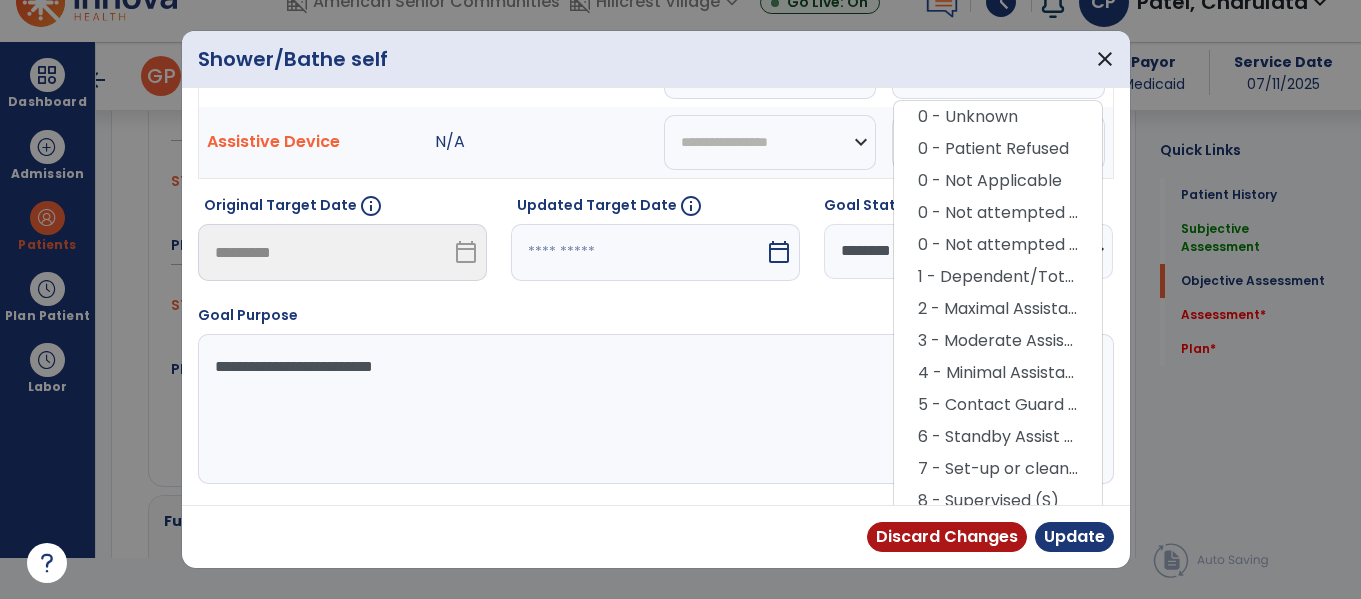 scroll, scrollTop: 201, scrollLeft: 0, axis: vertical 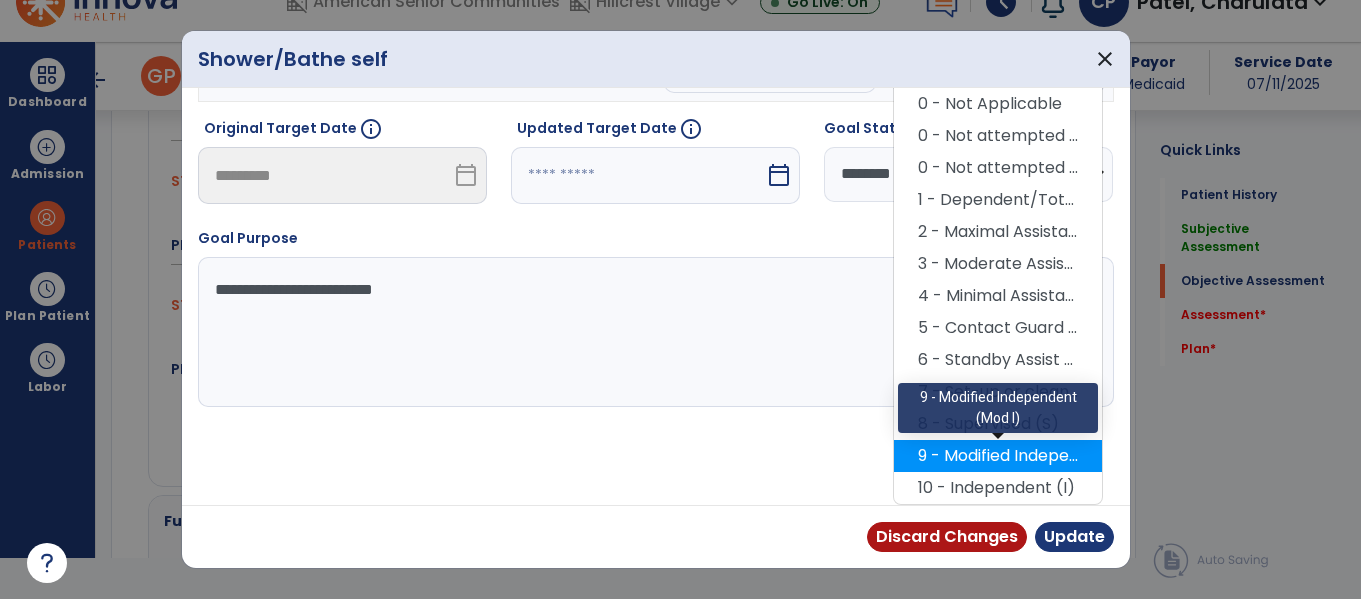click on "9 - Modified Independent (Mod I)" at bounding box center (998, 456) 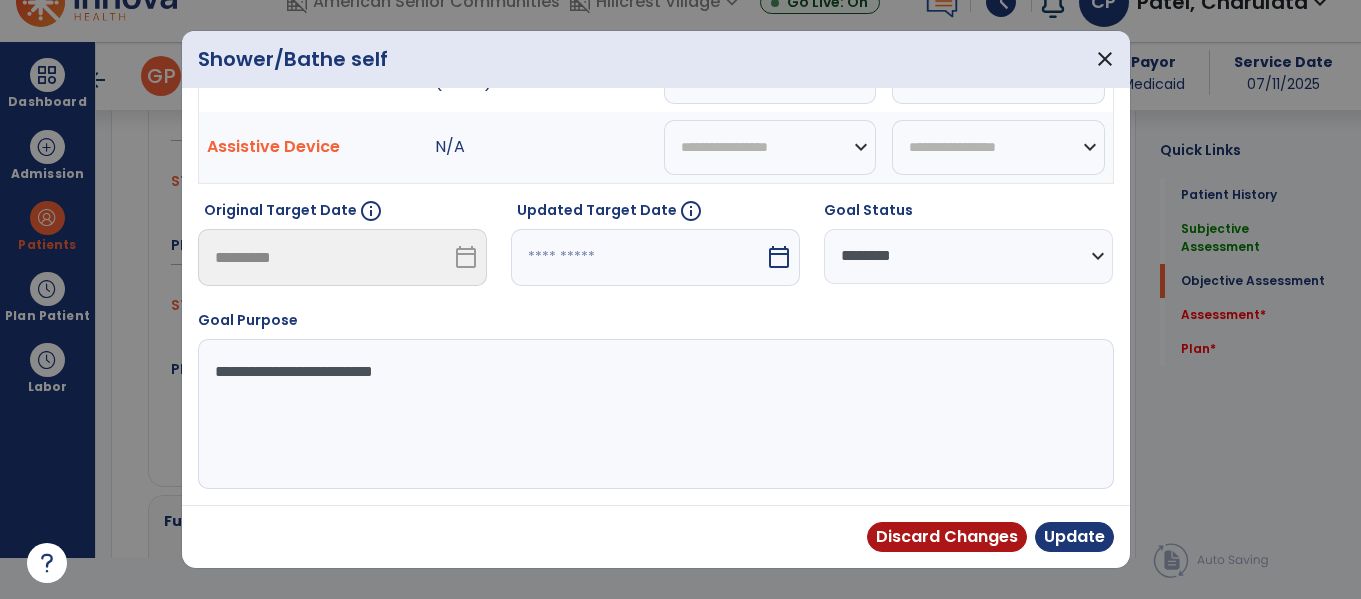 scroll, scrollTop: 119, scrollLeft: 0, axis: vertical 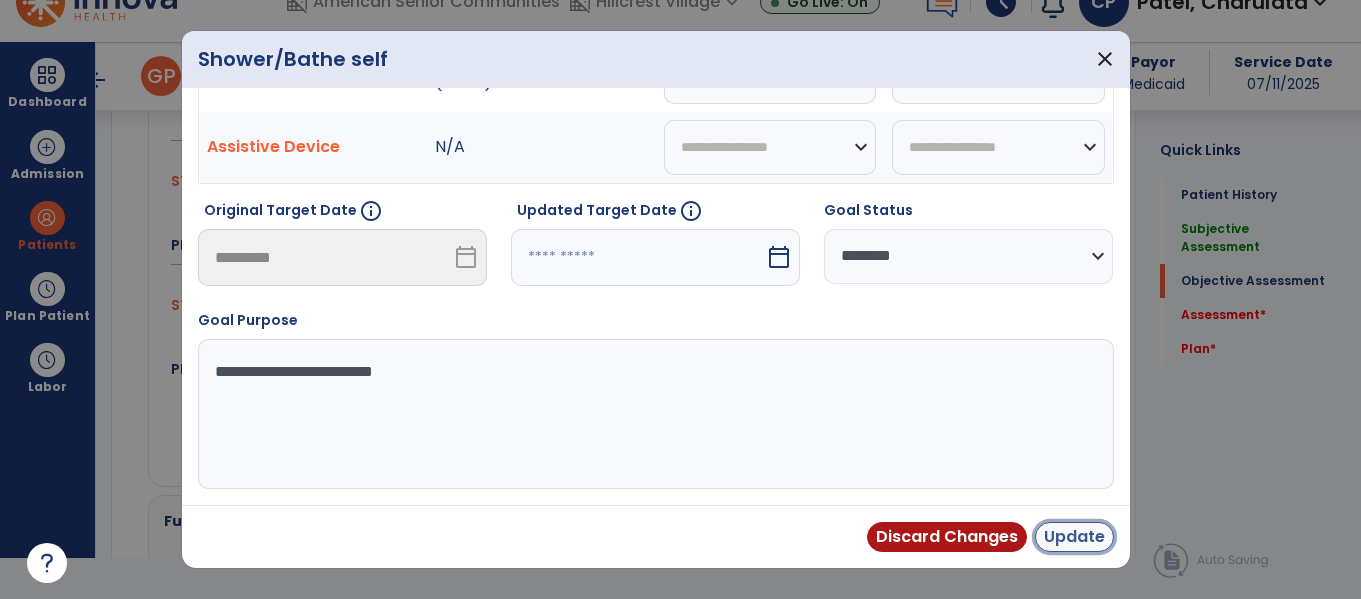 click on "Update" at bounding box center (1074, 537) 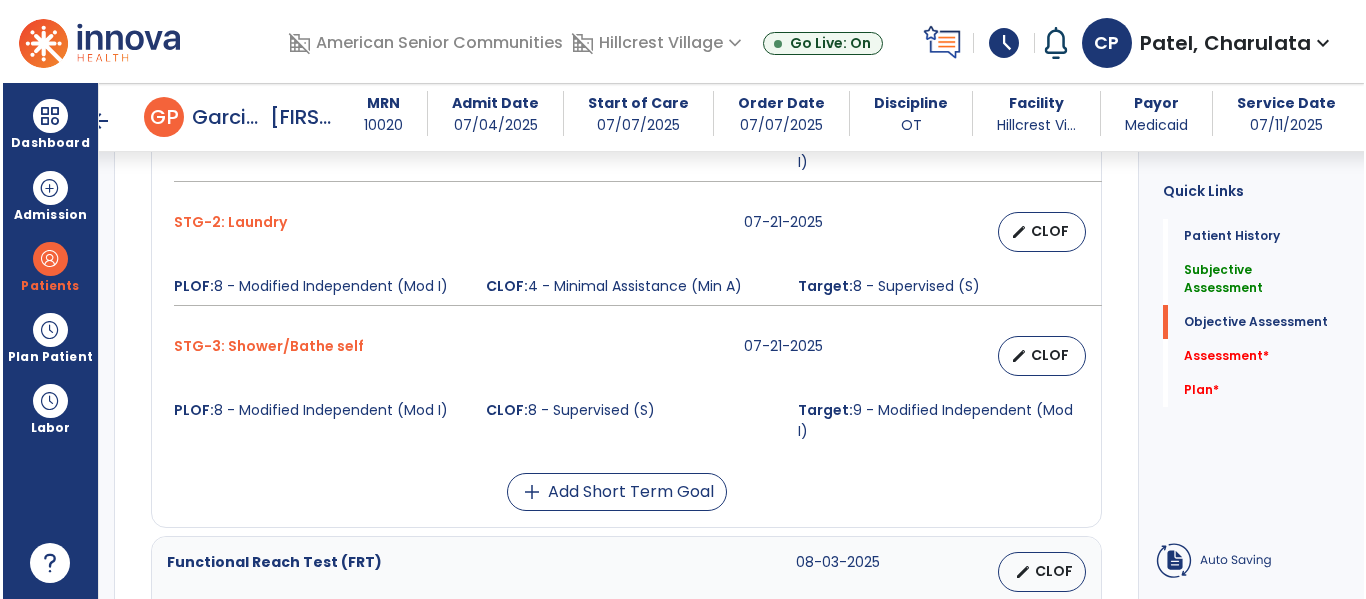 scroll, scrollTop: 41, scrollLeft: 0, axis: vertical 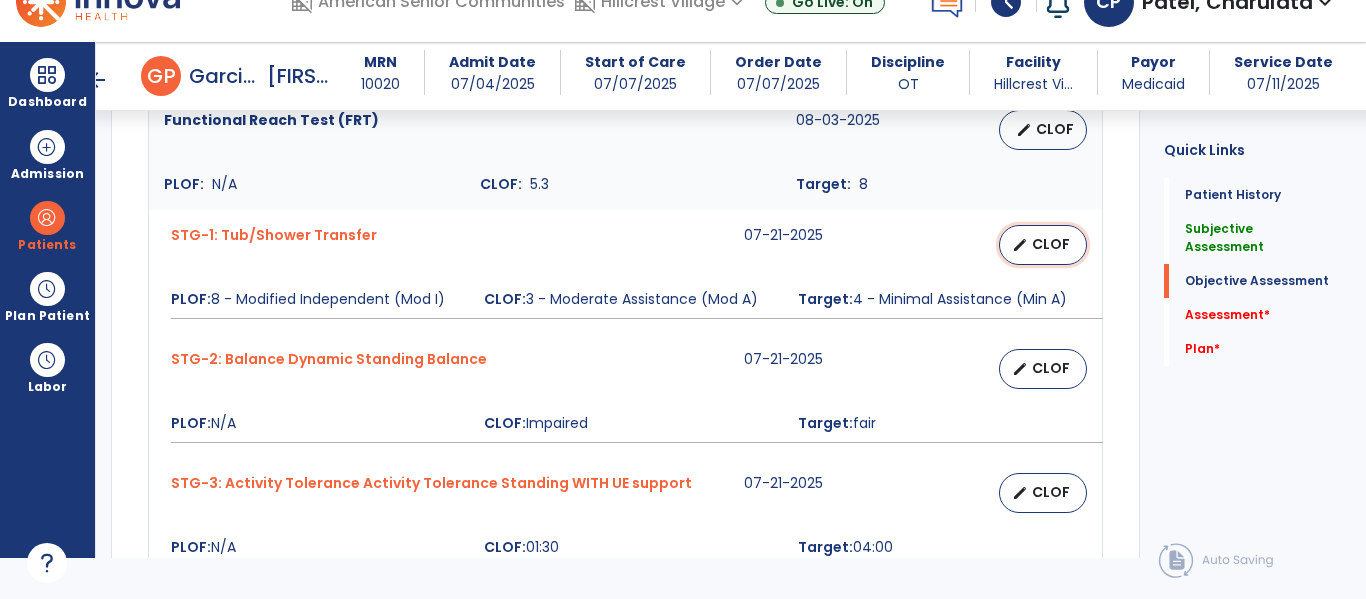 click on "CLOF" at bounding box center (1051, 244) 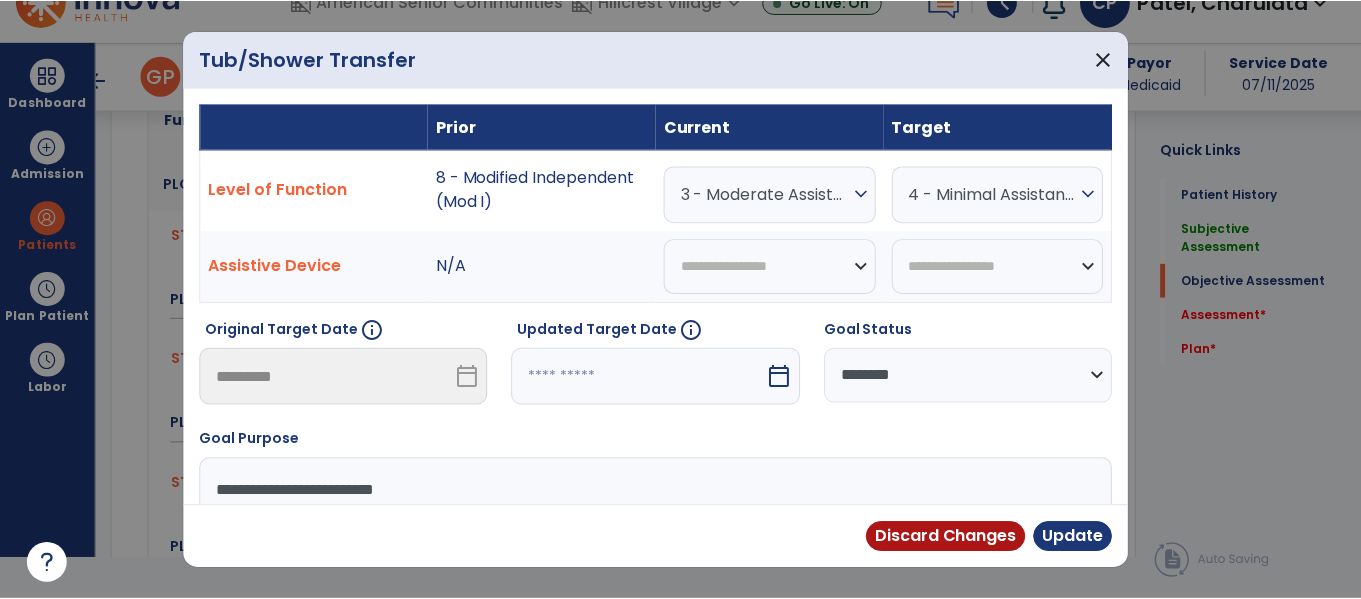 scroll, scrollTop: 0, scrollLeft: 0, axis: both 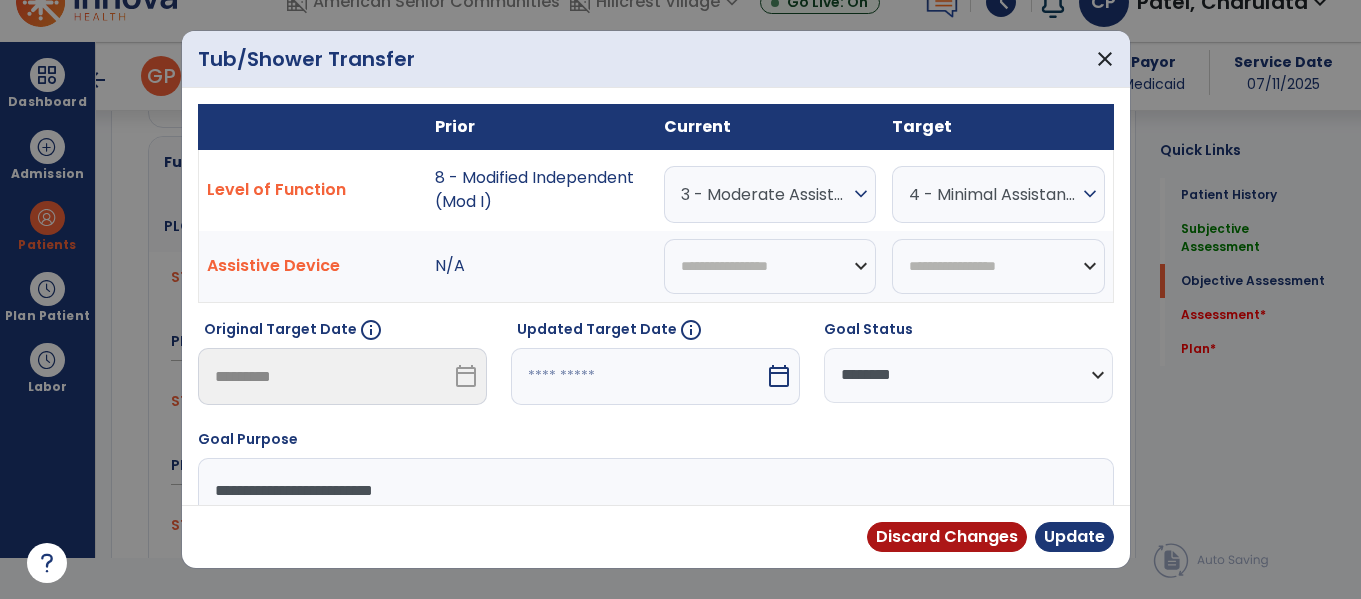 click on "expand_more" at bounding box center [861, 194] 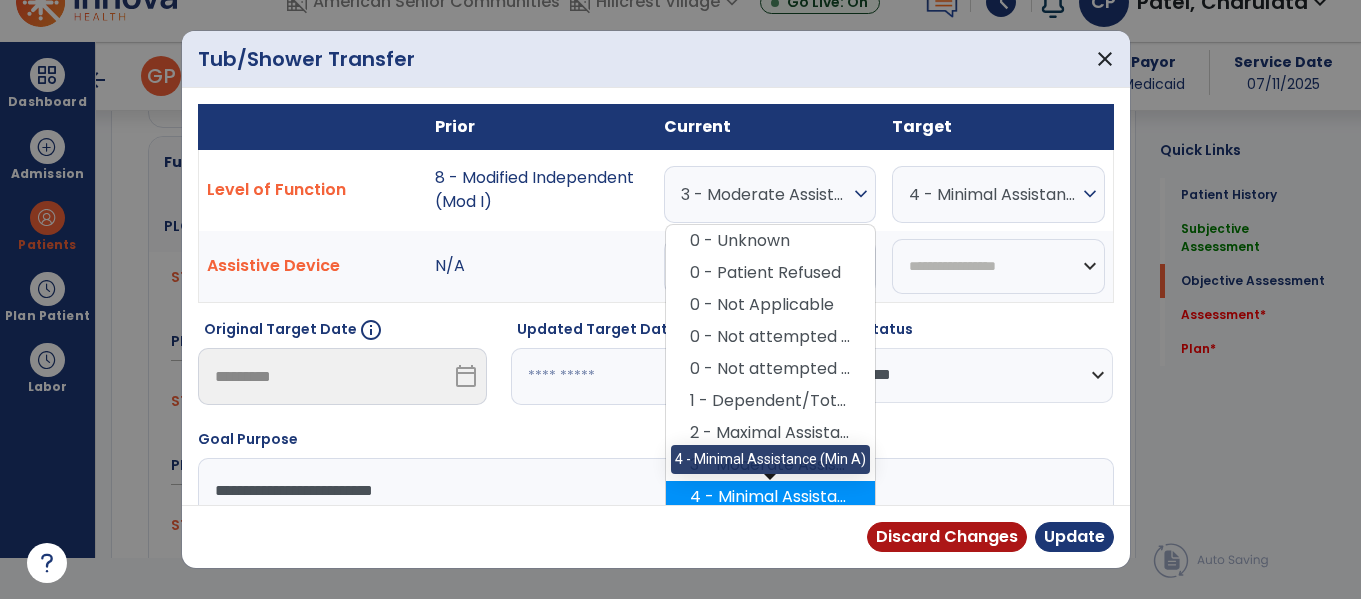 click on "4 - Minimal Assistance (Min A)" at bounding box center [770, 497] 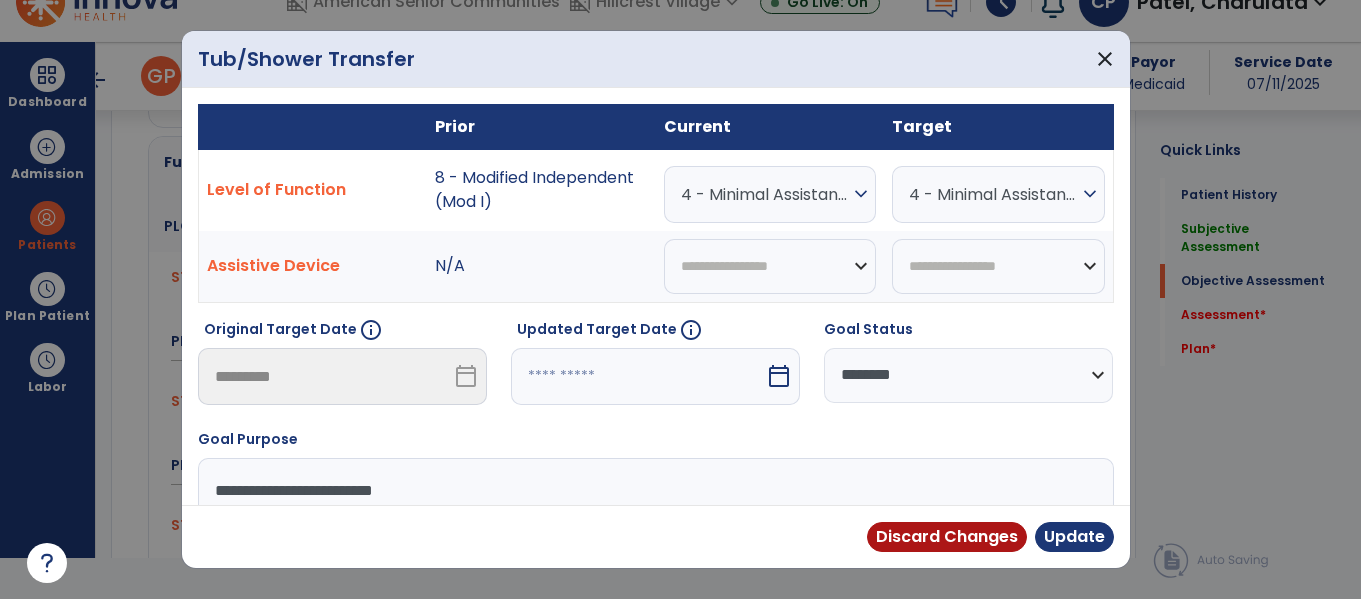 click on "expand_more" at bounding box center (1090, 194) 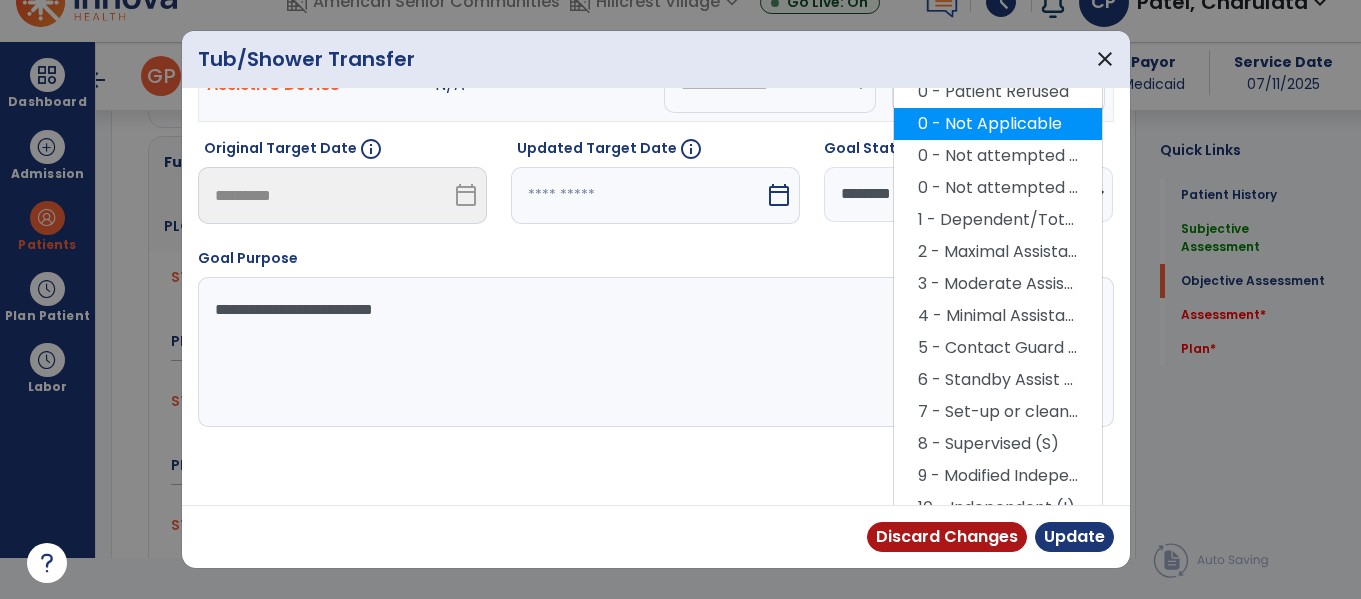 scroll, scrollTop: 182, scrollLeft: 0, axis: vertical 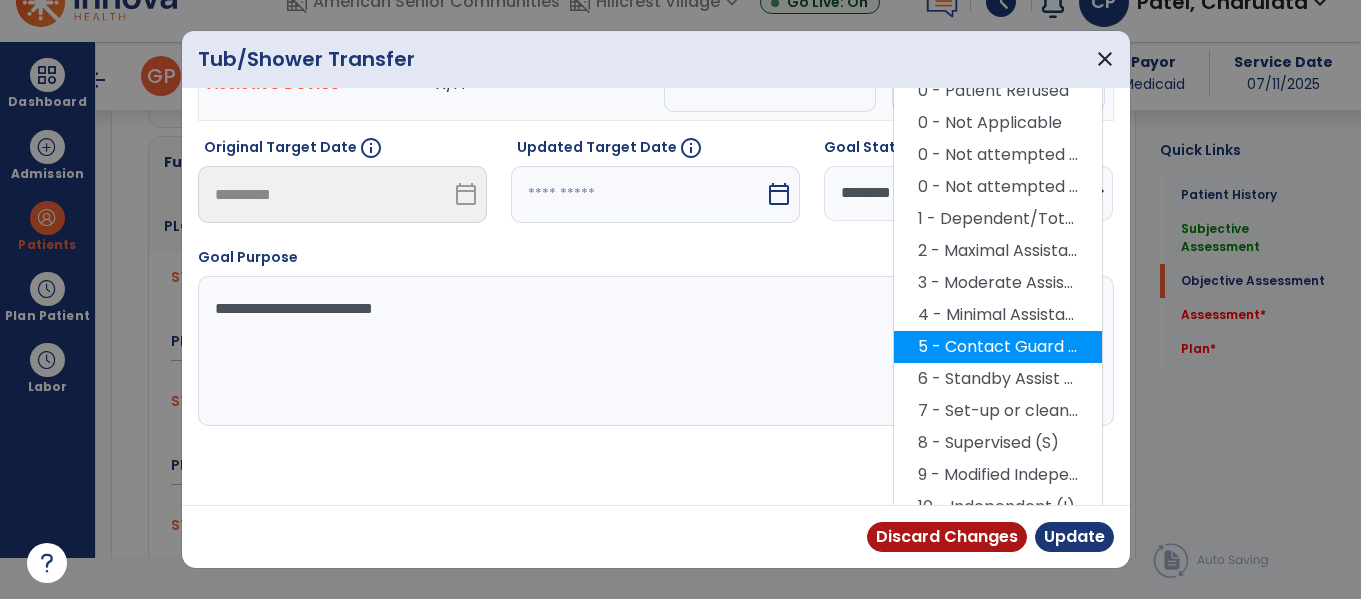click on "5 - Contact Guard Assistance (CGA)" at bounding box center [998, 347] 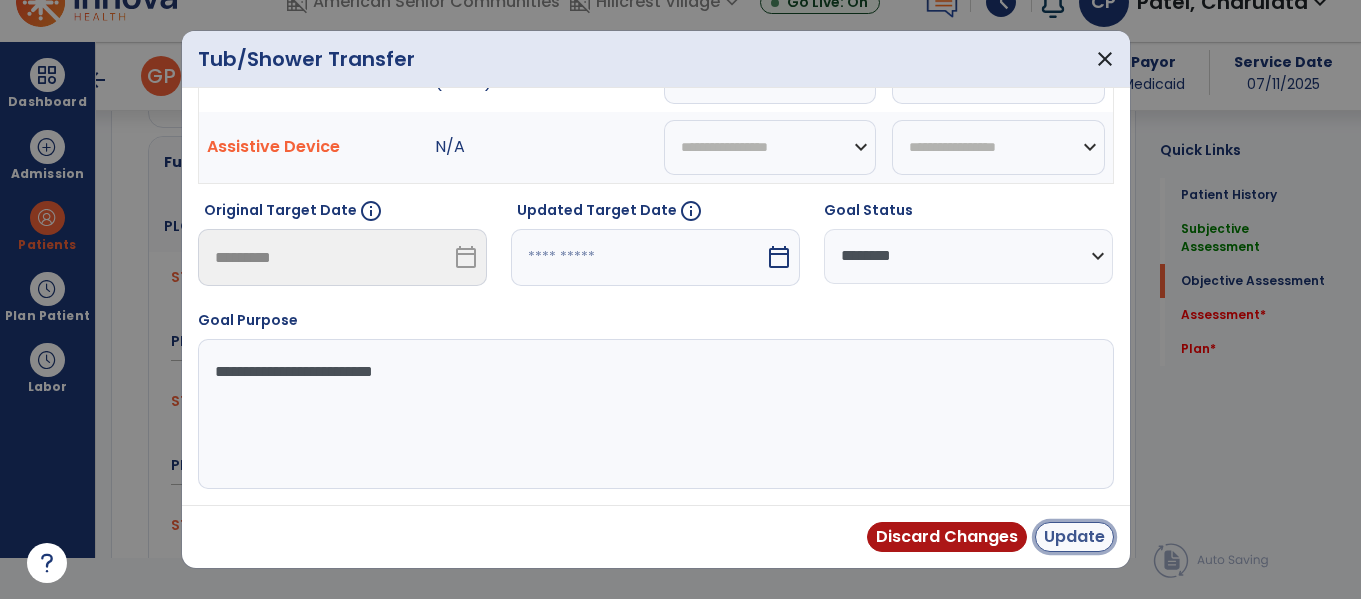 click on "Update" at bounding box center [1074, 537] 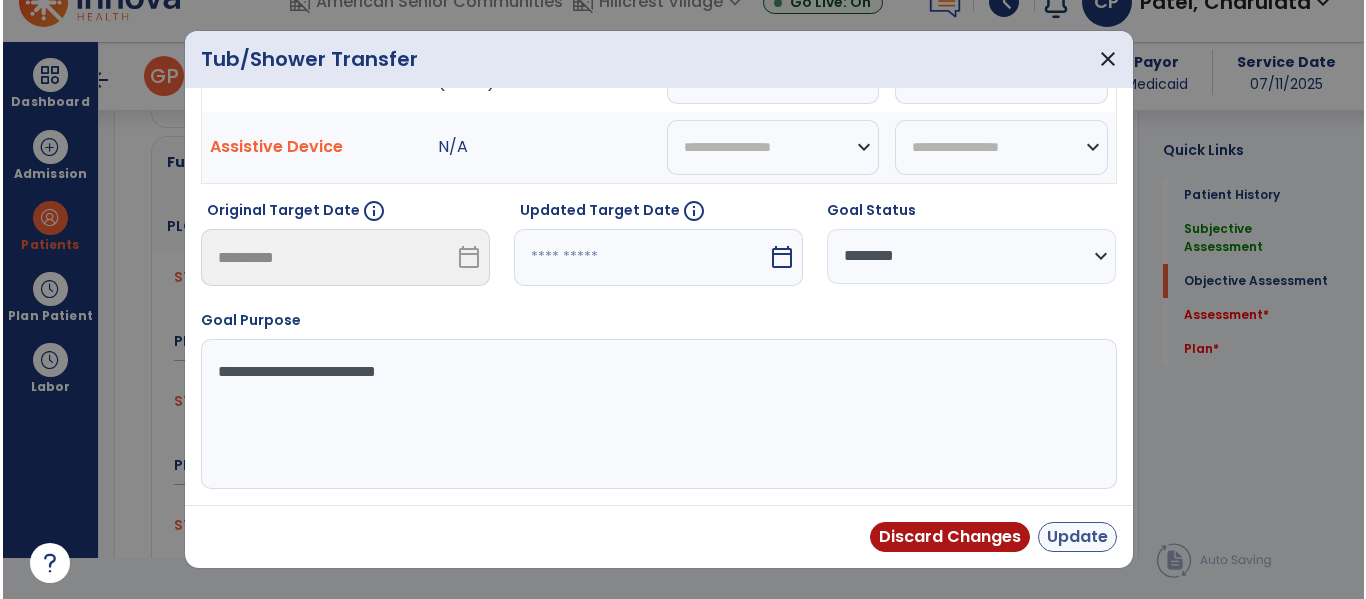 scroll, scrollTop: 41, scrollLeft: 0, axis: vertical 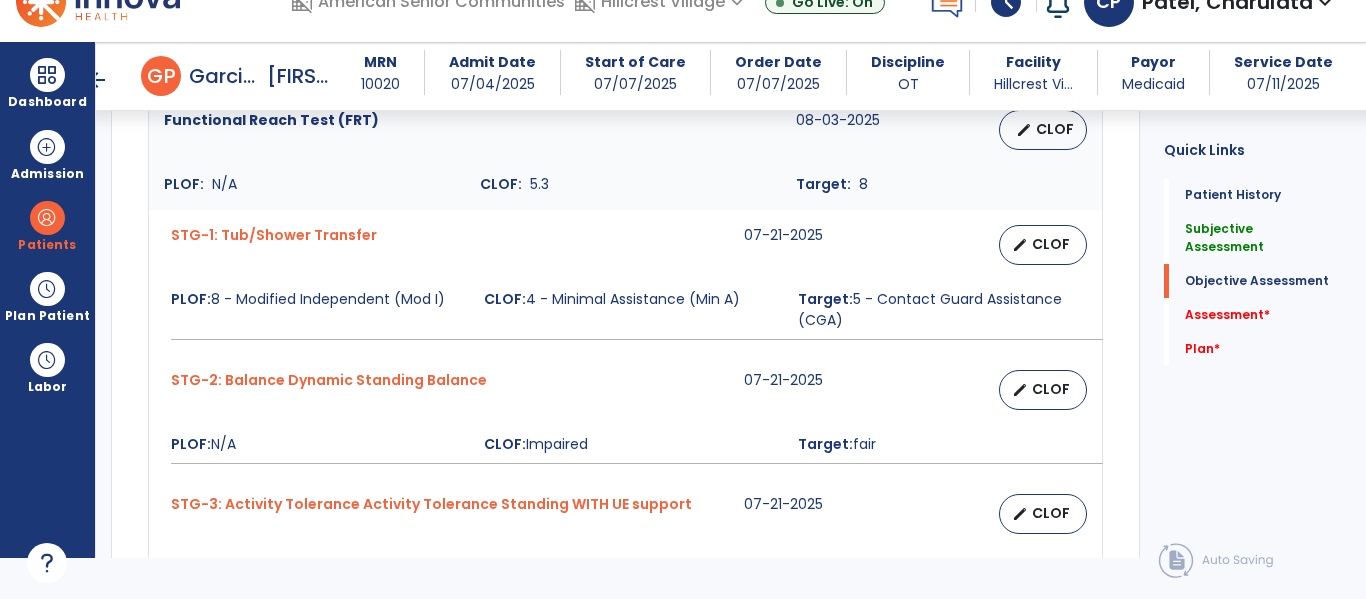 click on "STG-3: Activity Tolerance Activity Tolerance Standing WITH UE support 07-21-2025 edit CLOF PLOF: N/A CLOF: 01:30 Target: 04:00" at bounding box center [625, 541] 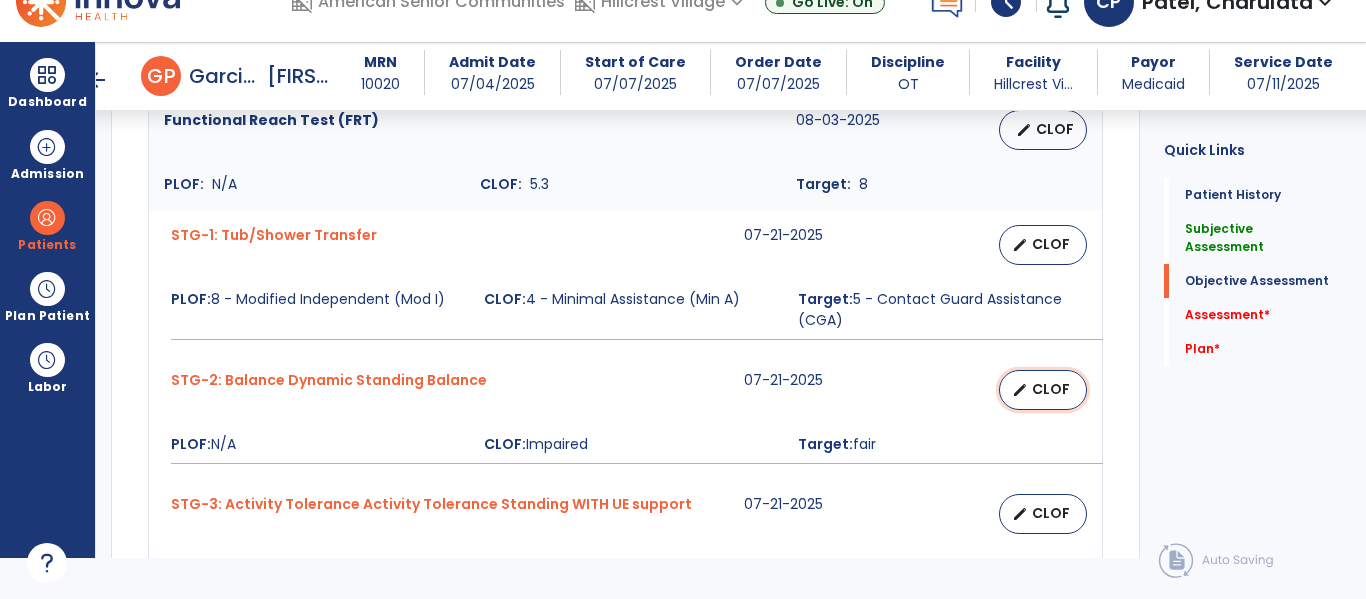 click on "edit" at bounding box center (1020, 390) 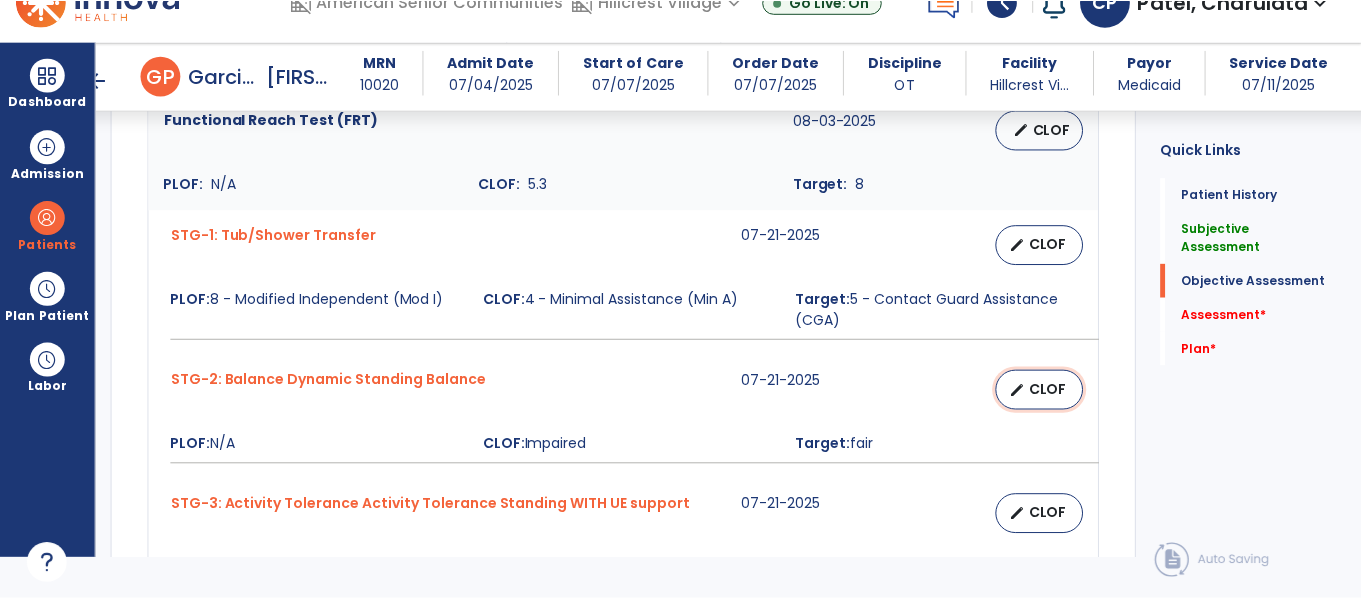 scroll, scrollTop: 0, scrollLeft: 0, axis: both 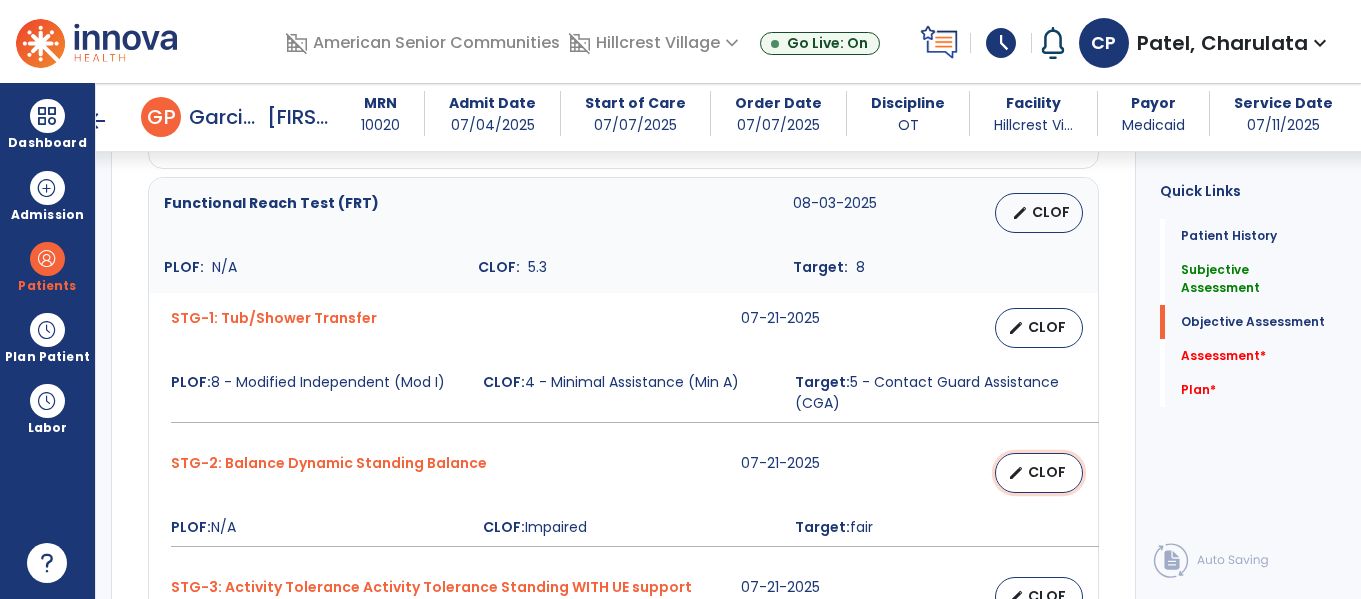 select on "********" 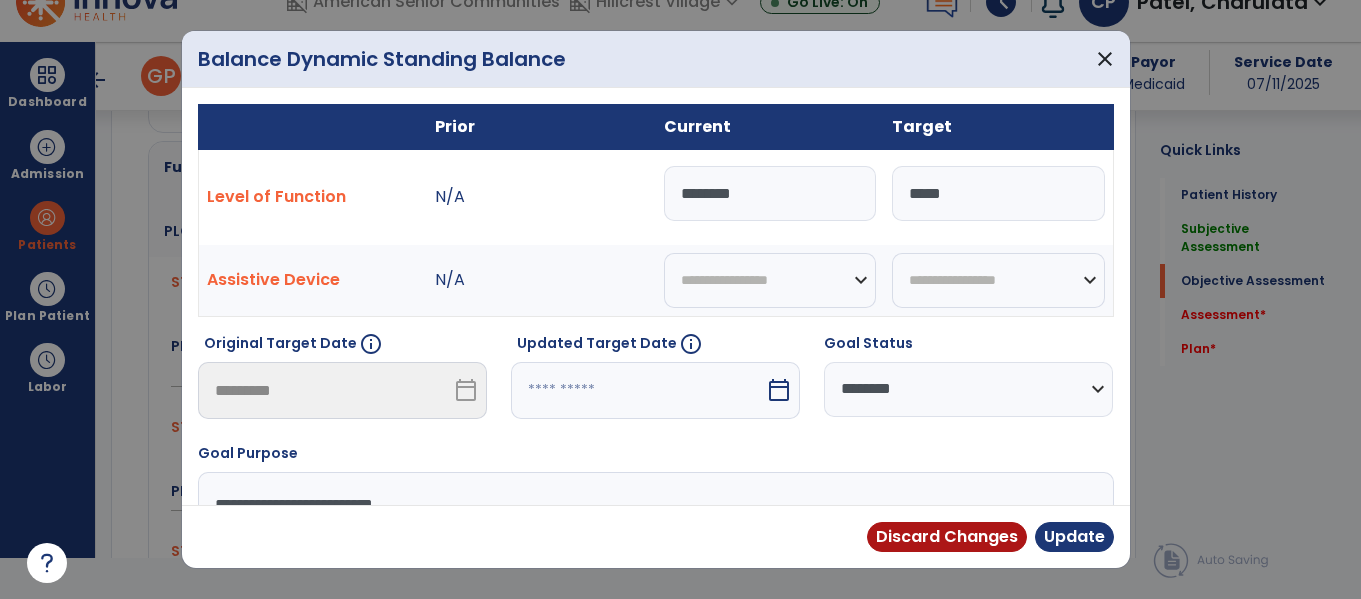 scroll, scrollTop: 1463, scrollLeft: 0, axis: vertical 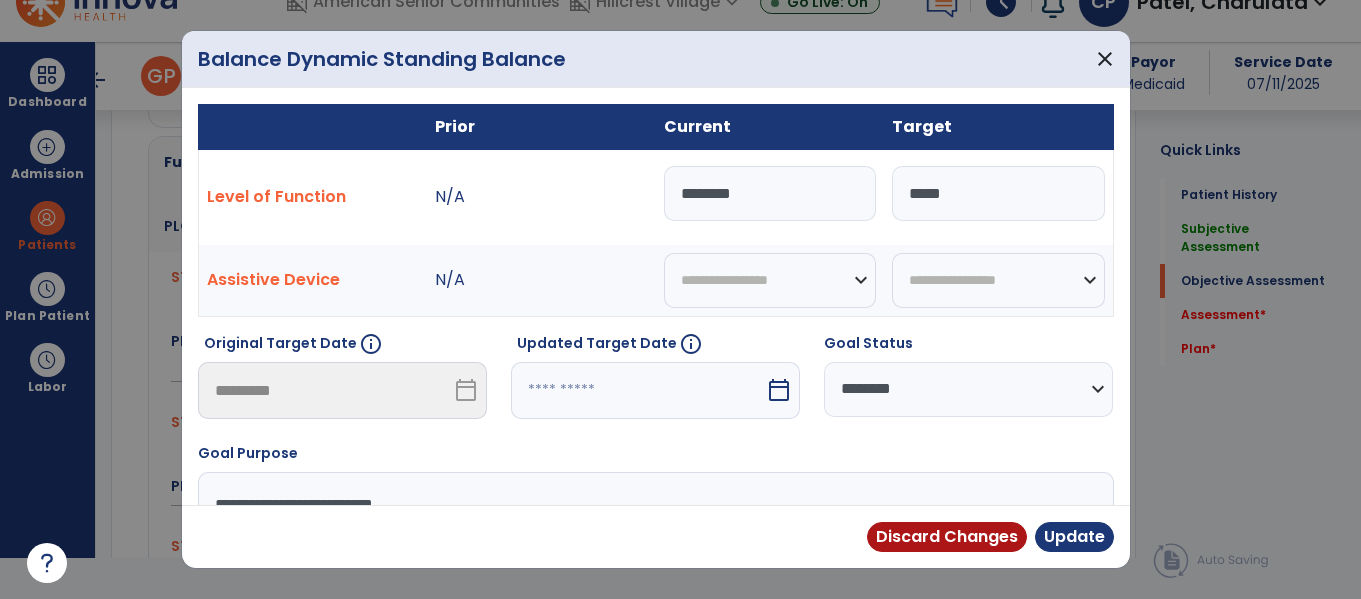 click on "********" at bounding box center (770, 193) 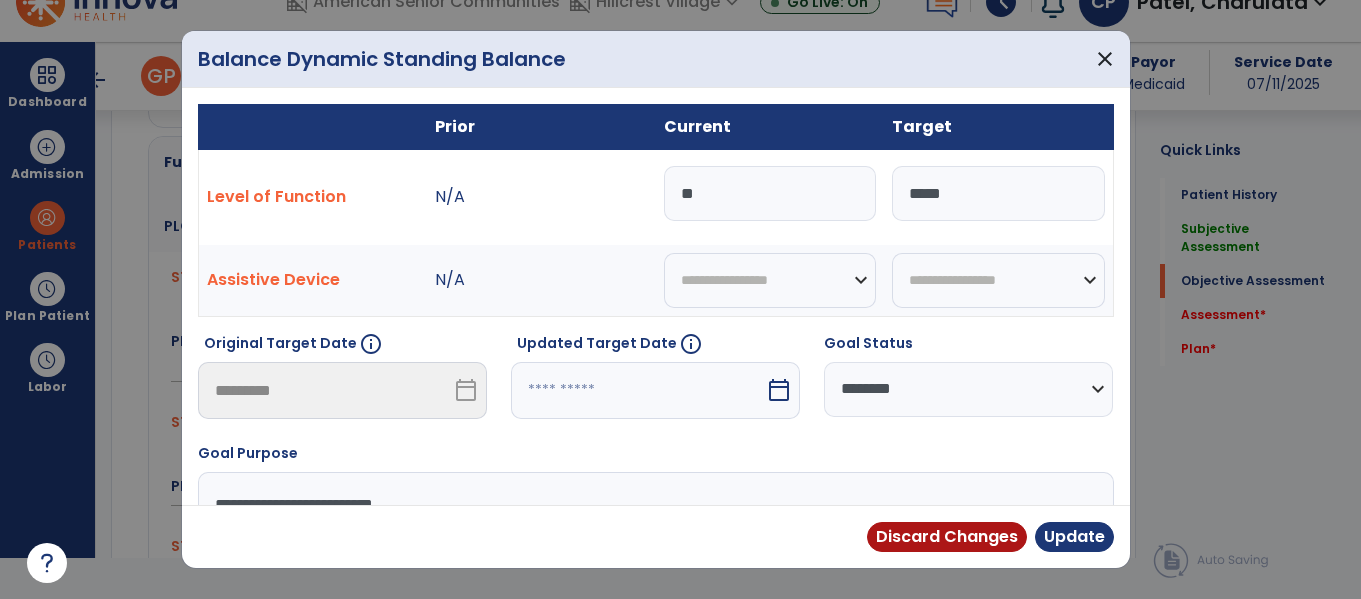 type on "*" 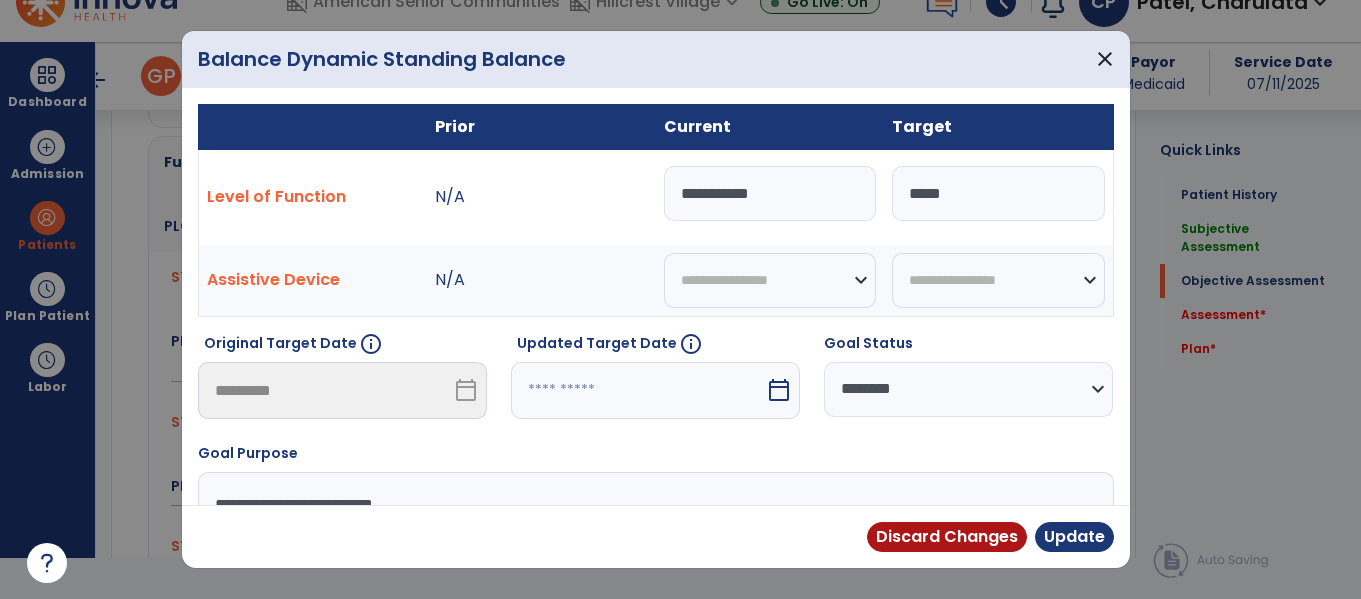 type on "**********" 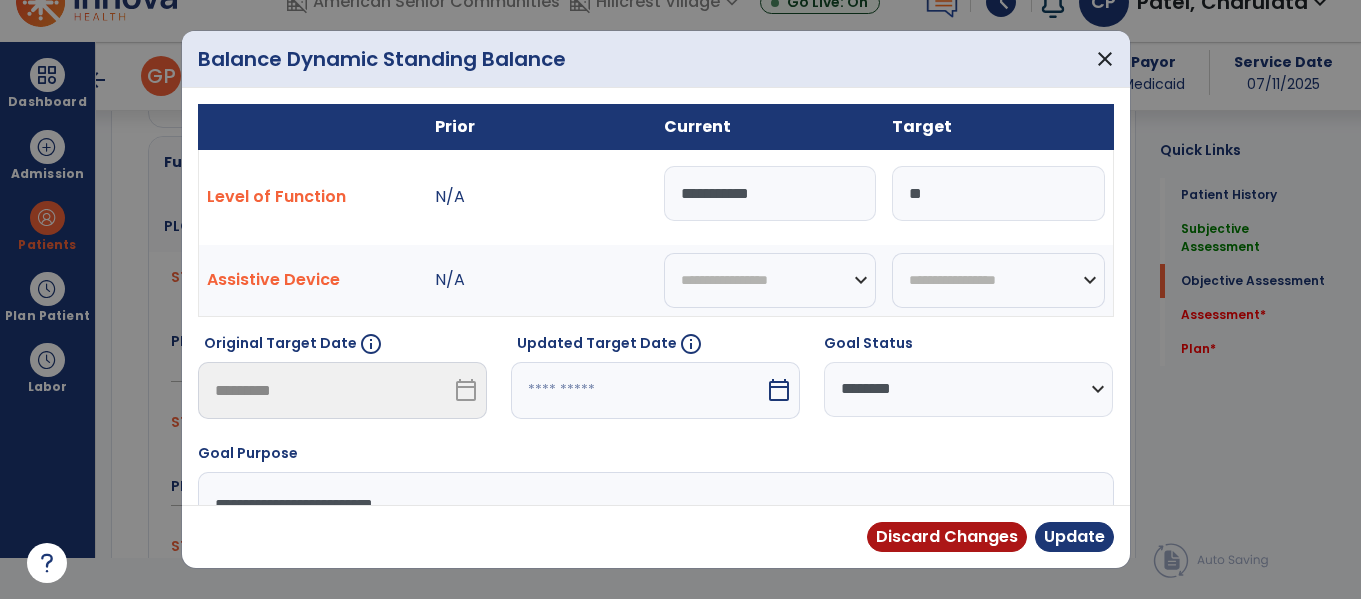 type on "*" 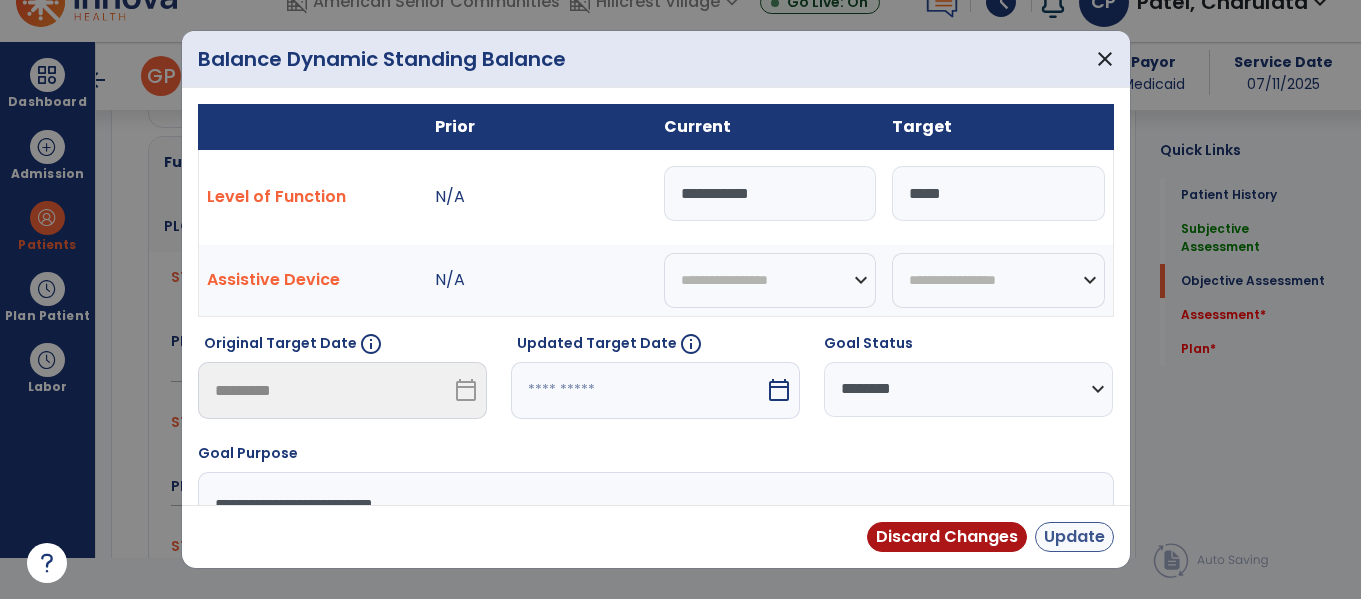 type on "****" 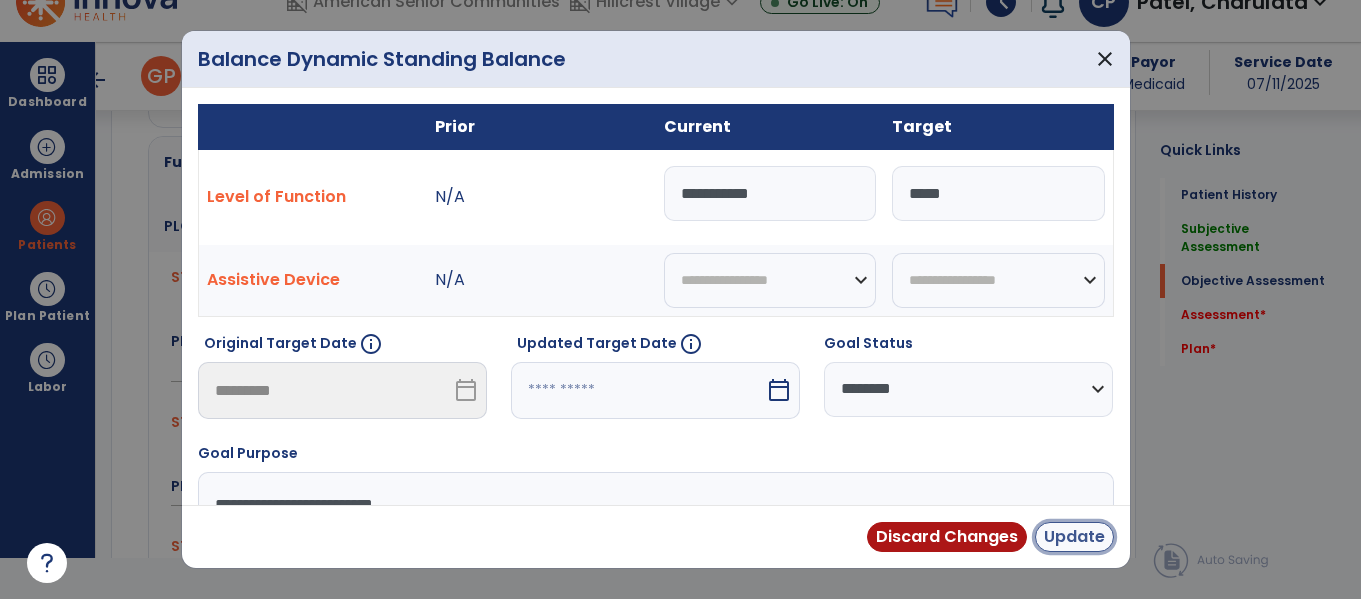 click on "Update" at bounding box center (1074, 537) 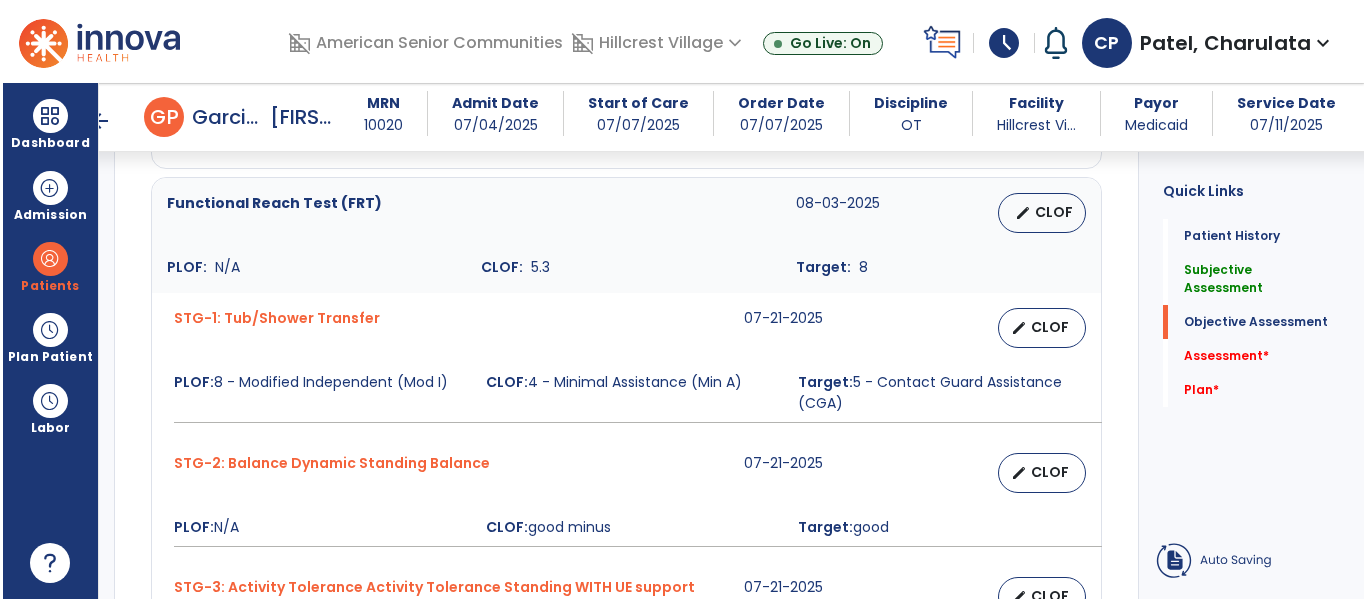 scroll, scrollTop: 41, scrollLeft: 0, axis: vertical 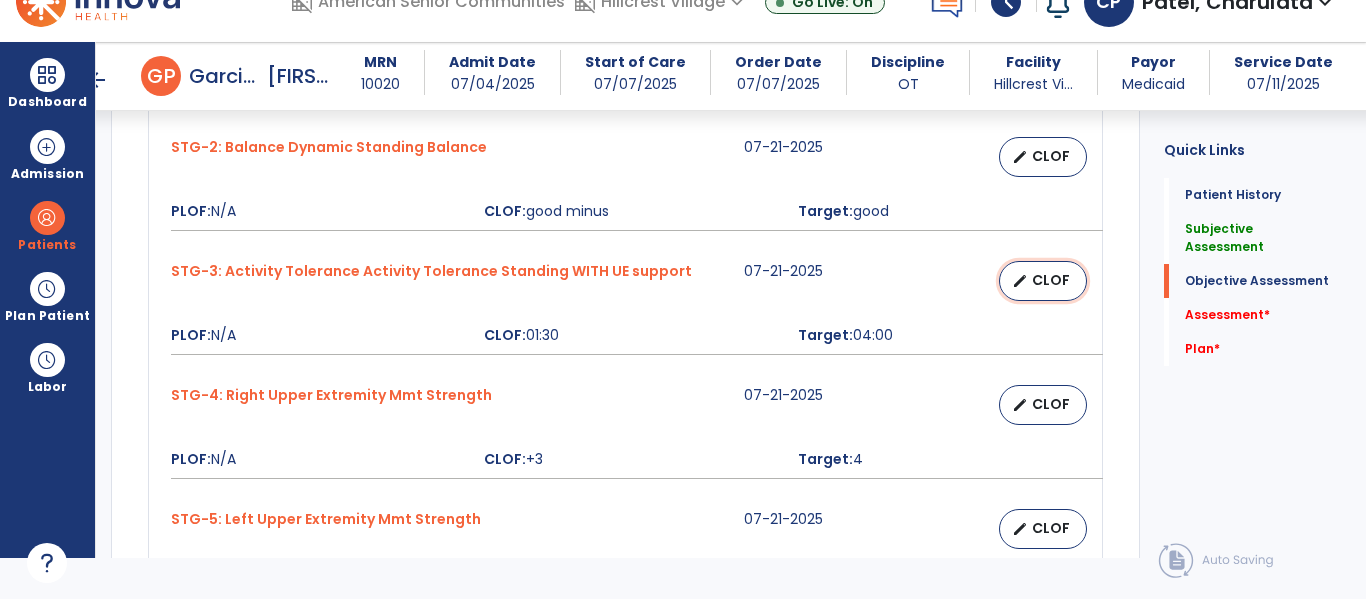 click on "edit" at bounding box center (1020, 281) 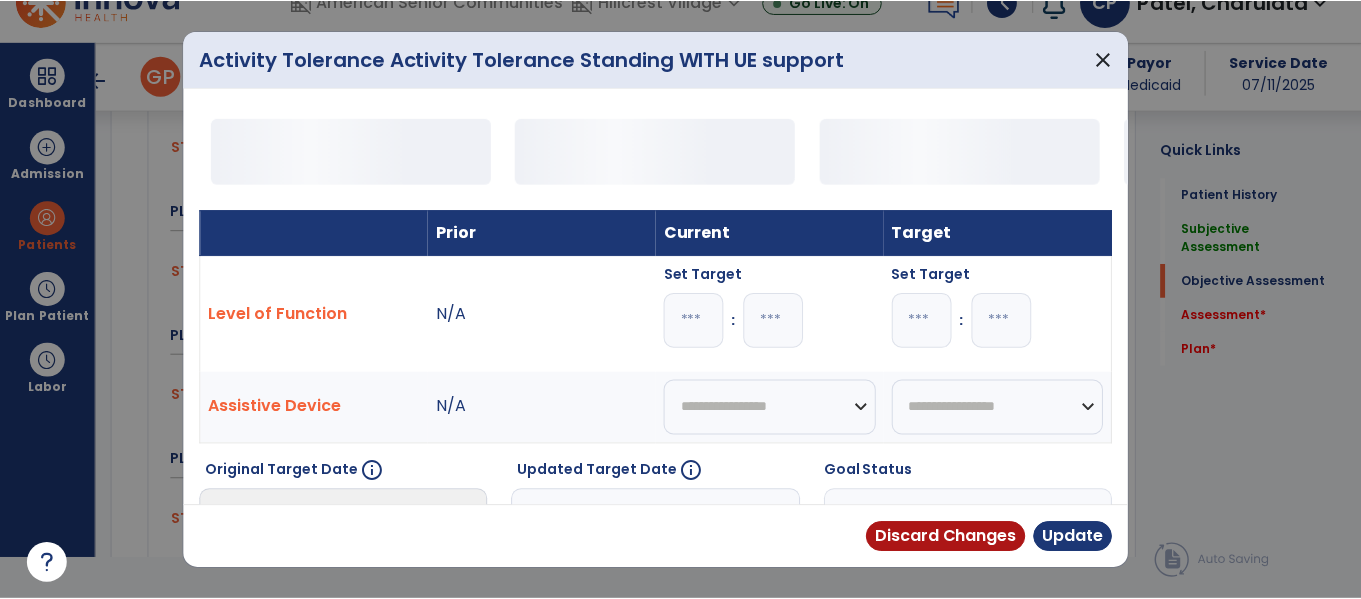 scroll, scrollTop: 0, scrollLeft: 0, axis: both 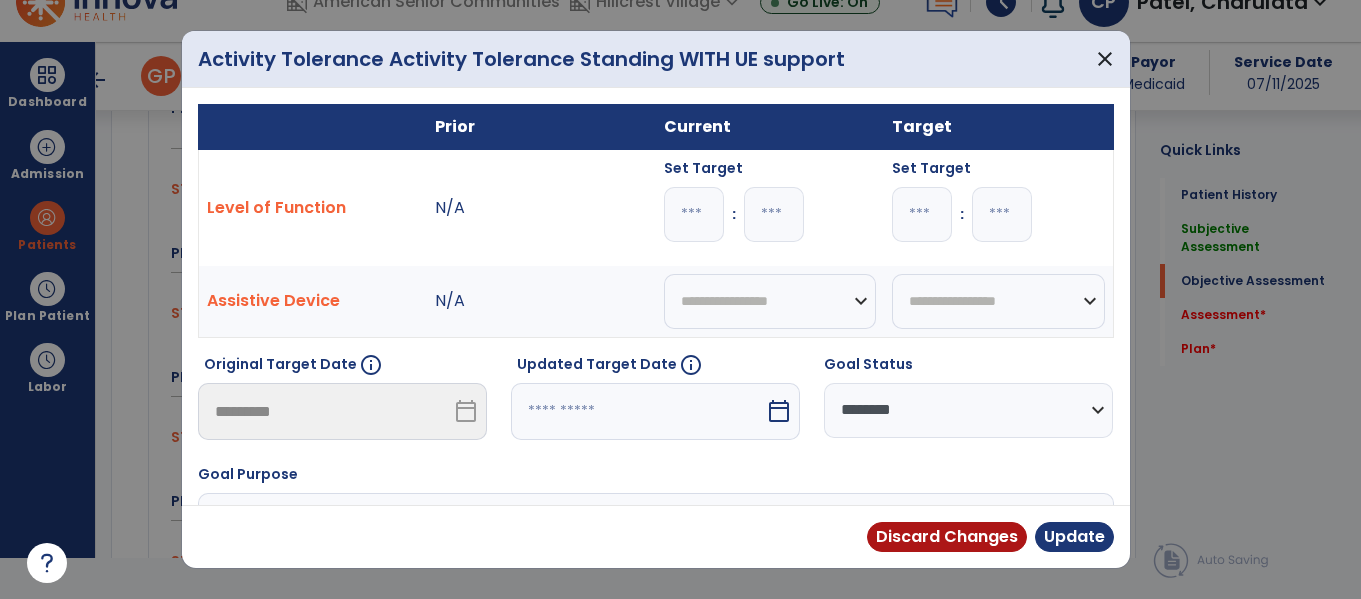 click on "**" at bounding box center (774, 214) 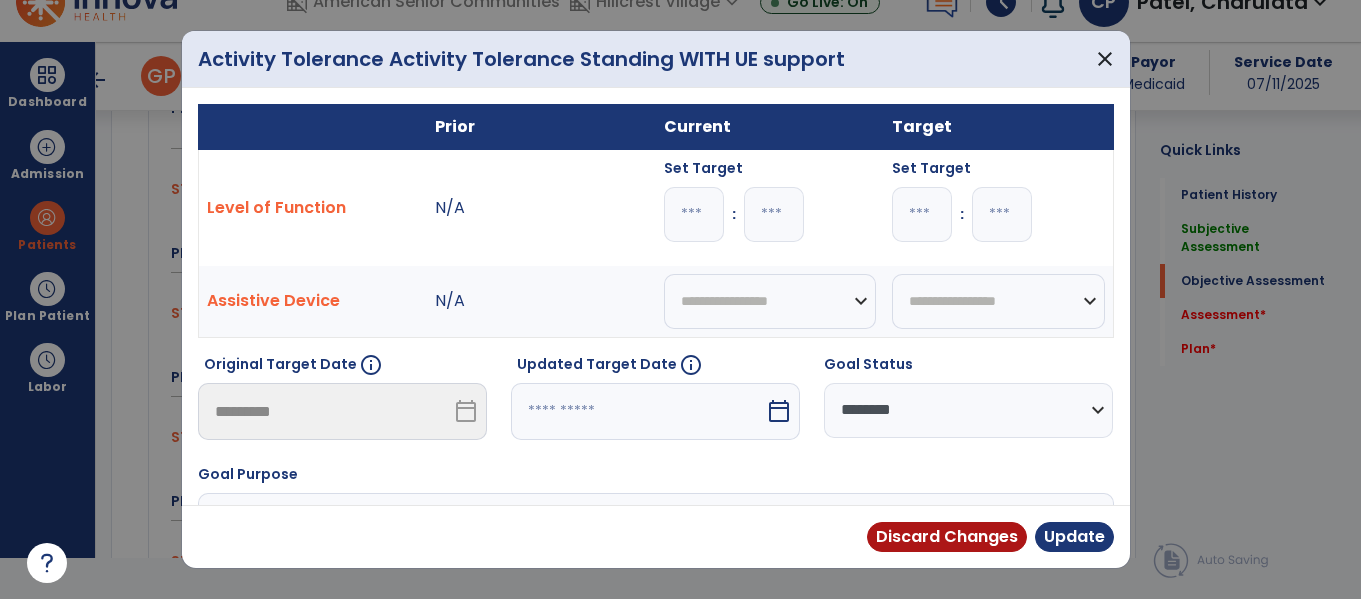 type 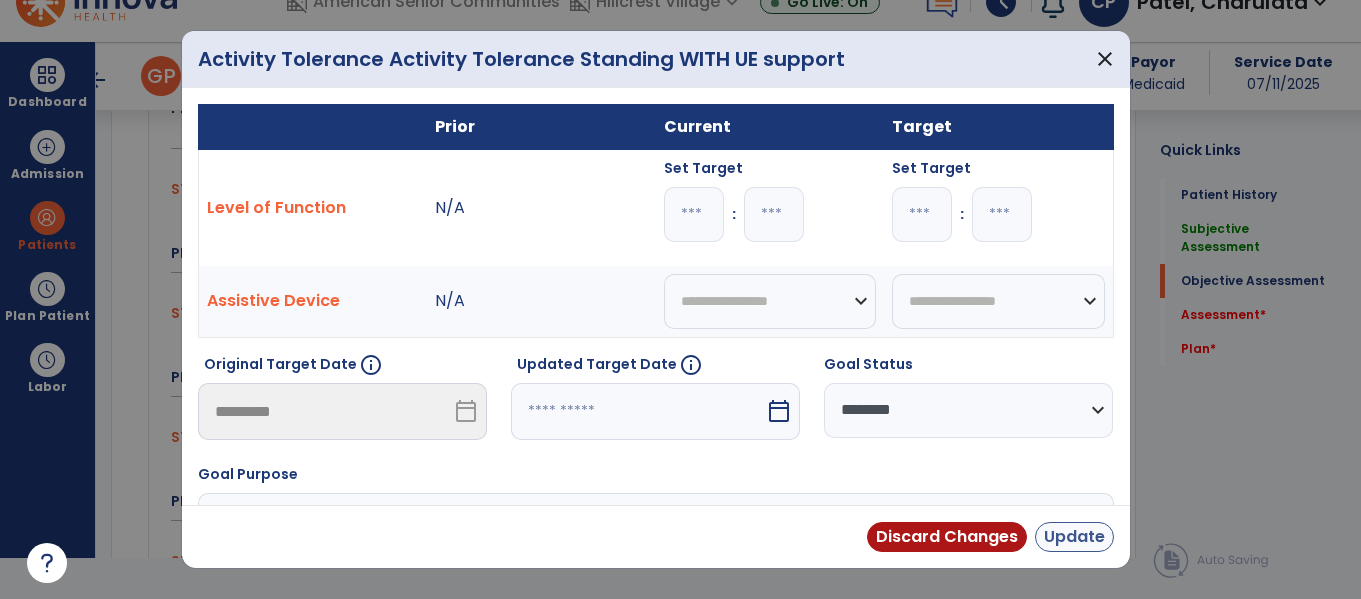 type on "**" 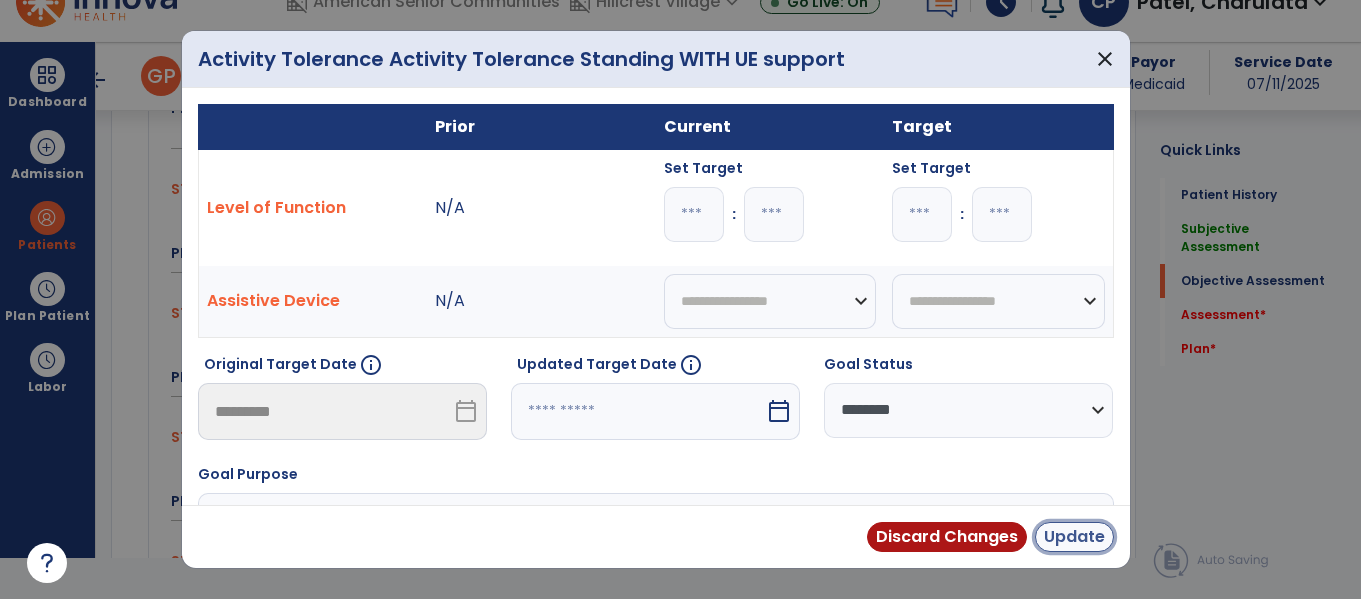 click on "Update" at bounding box center [1074, 537] 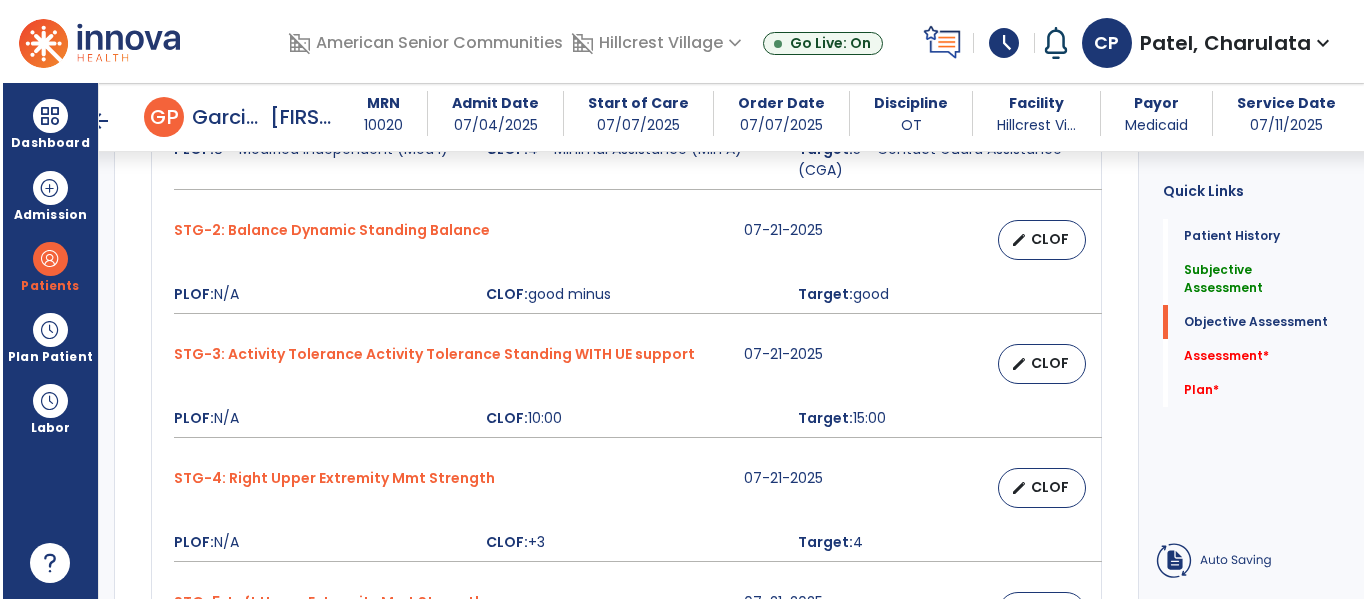 scroll, scrollTop: 41, scrollLeft: 0, axis: vertical 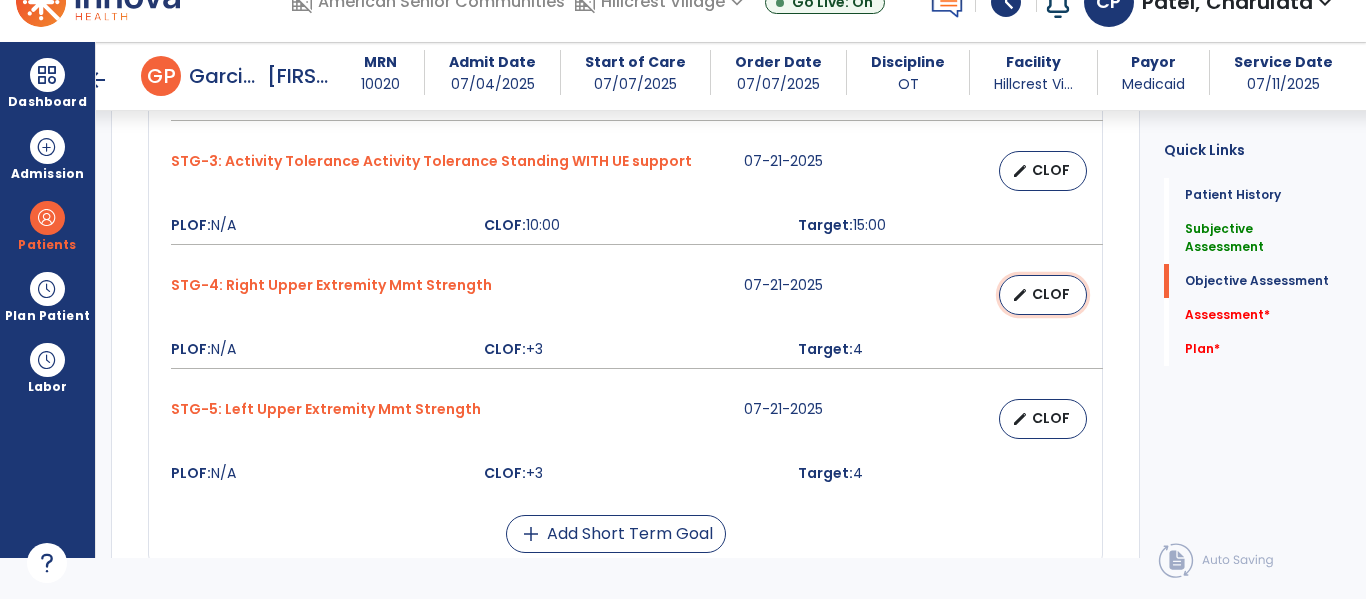 click on "CLOF" at bounding box center [1051, 294] 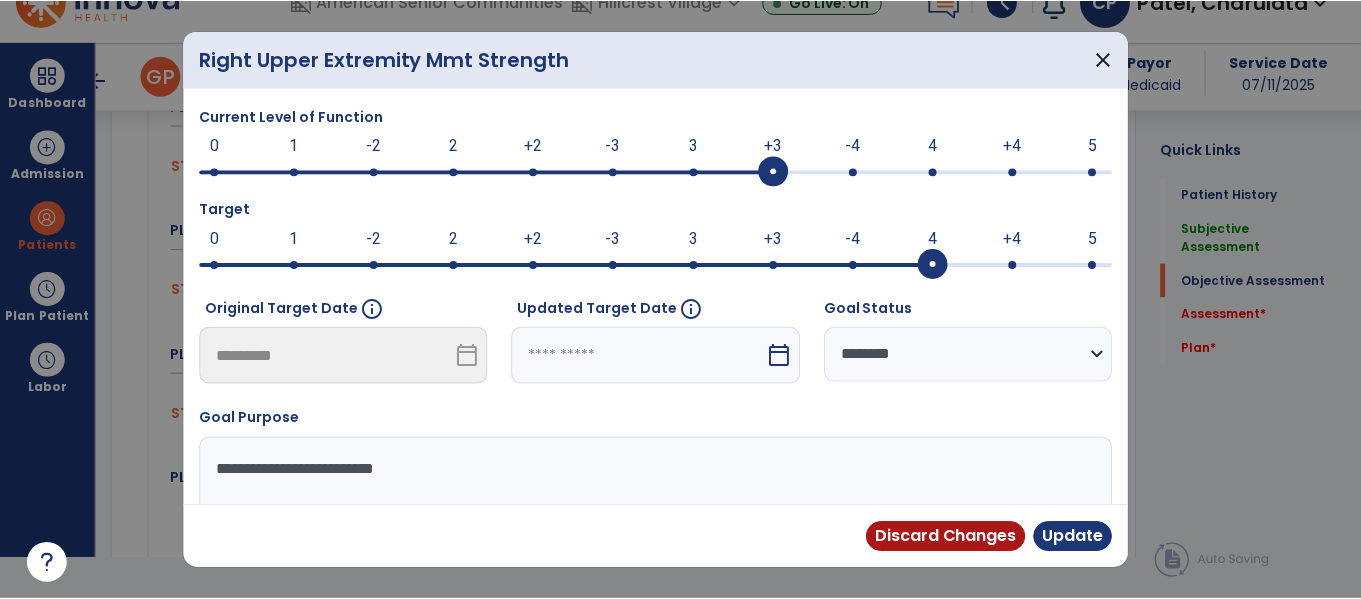 scroll, scrollTop: 0, scrollLeft: 0, axis: both 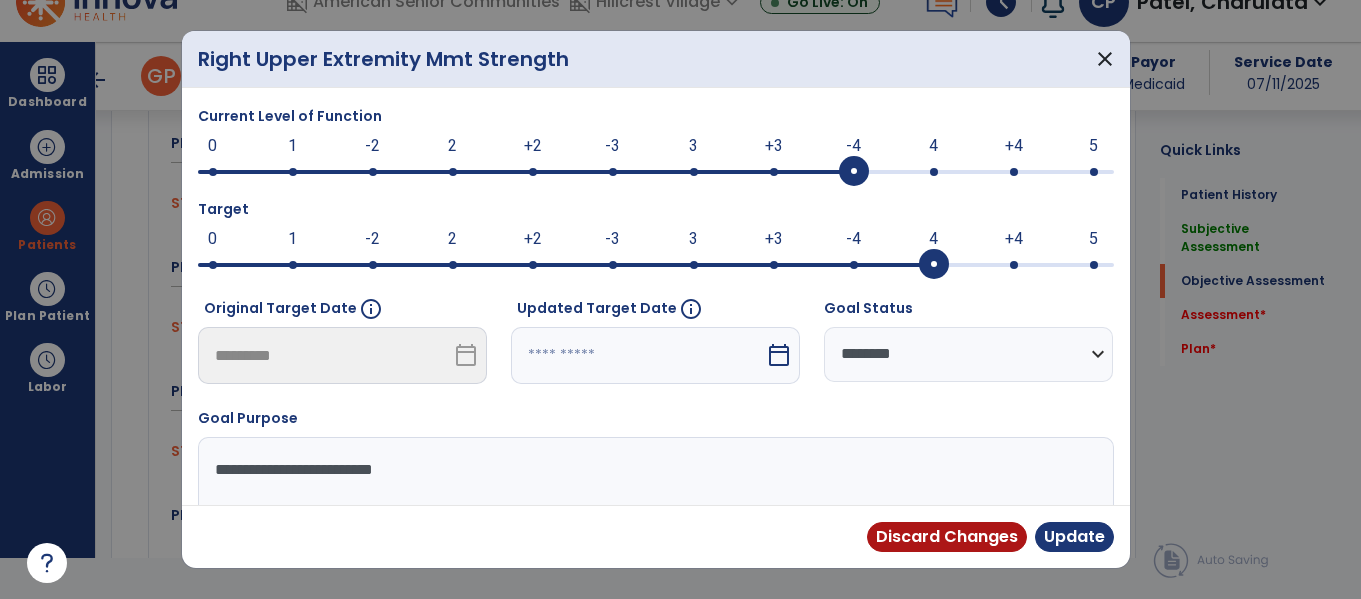 click at bounding box center (854, 172) 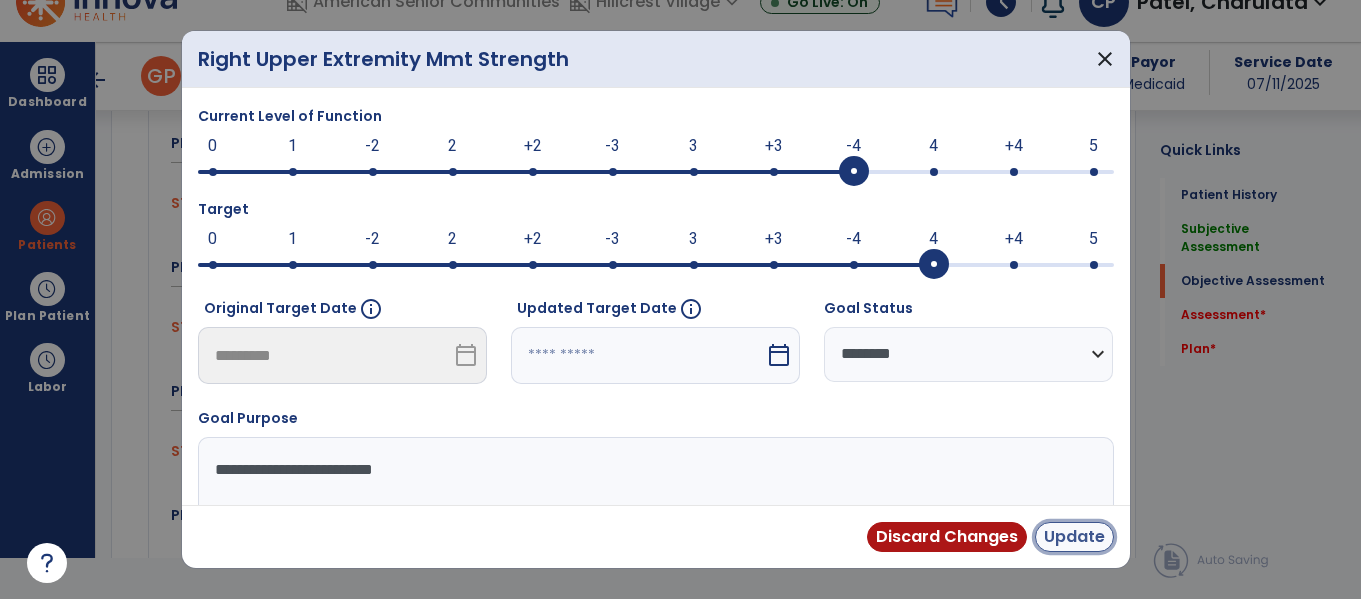 click on "Update" at bounding box center (1074, 537) 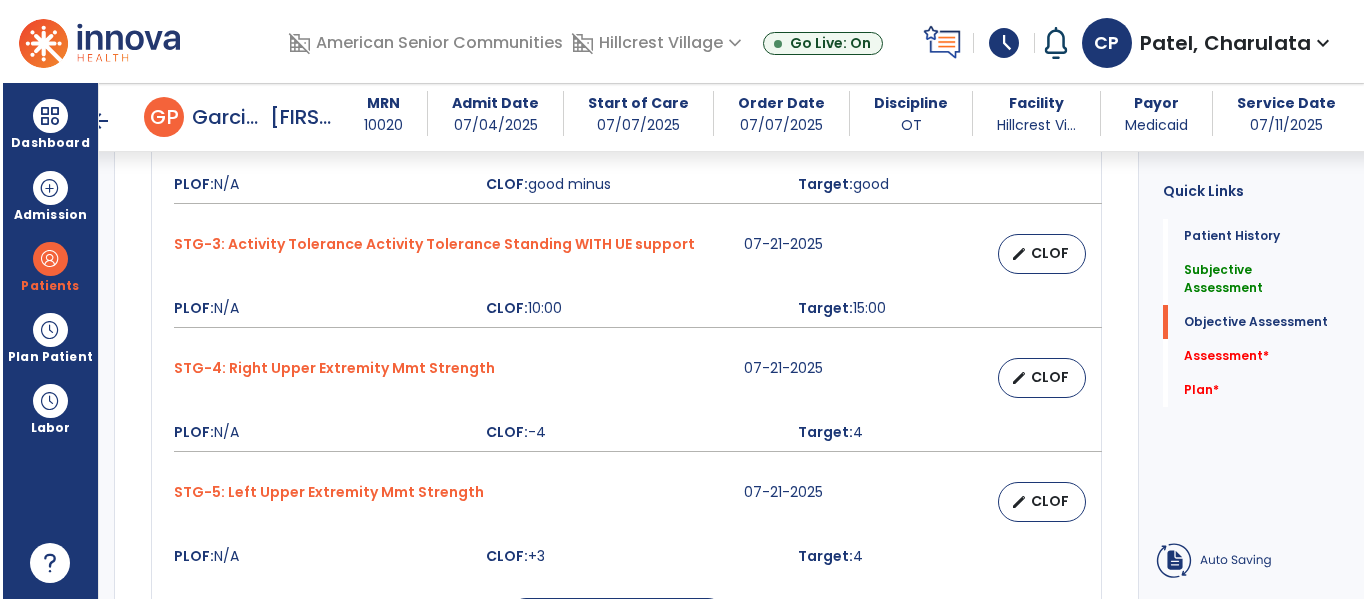 scroll, scrollTop: 41, scrollLeft: 0, axis: vertical 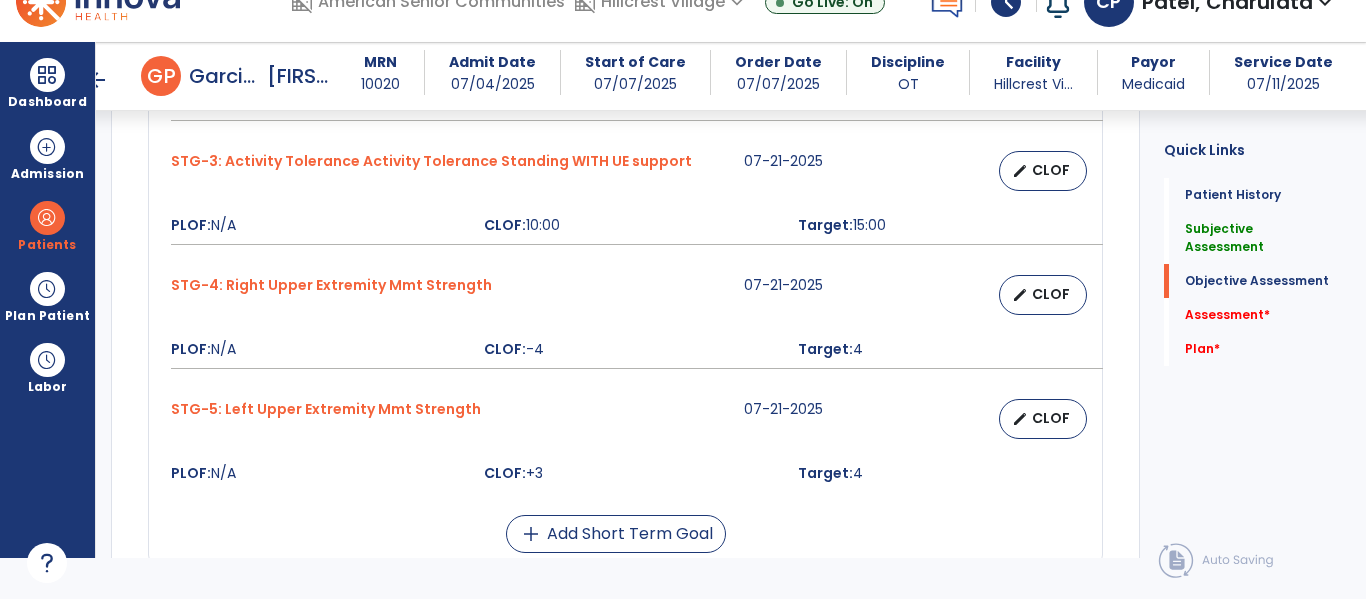 click on "STG-5: Left Upper Extremity Mmt Strength 07-21-2025 edit CLOF PLOF: N/A CLOF: +3 Target: 4" at bounding box center (625, 441) 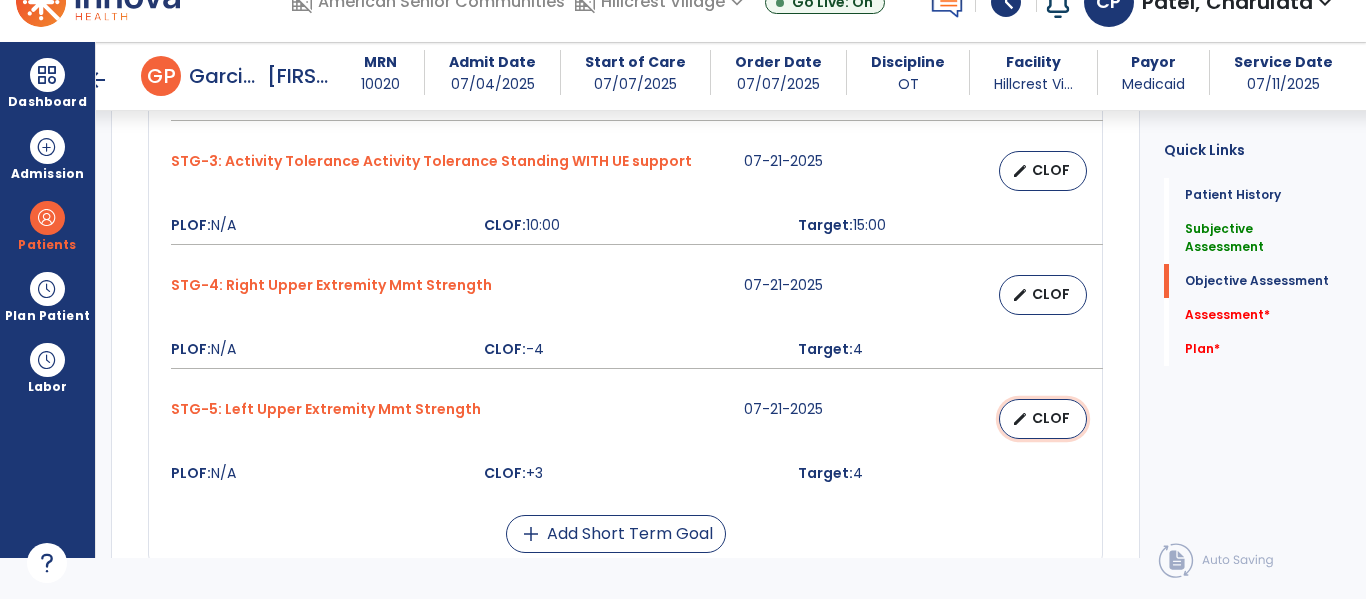 click on "CLOF" at bounding box center (1051, 418) 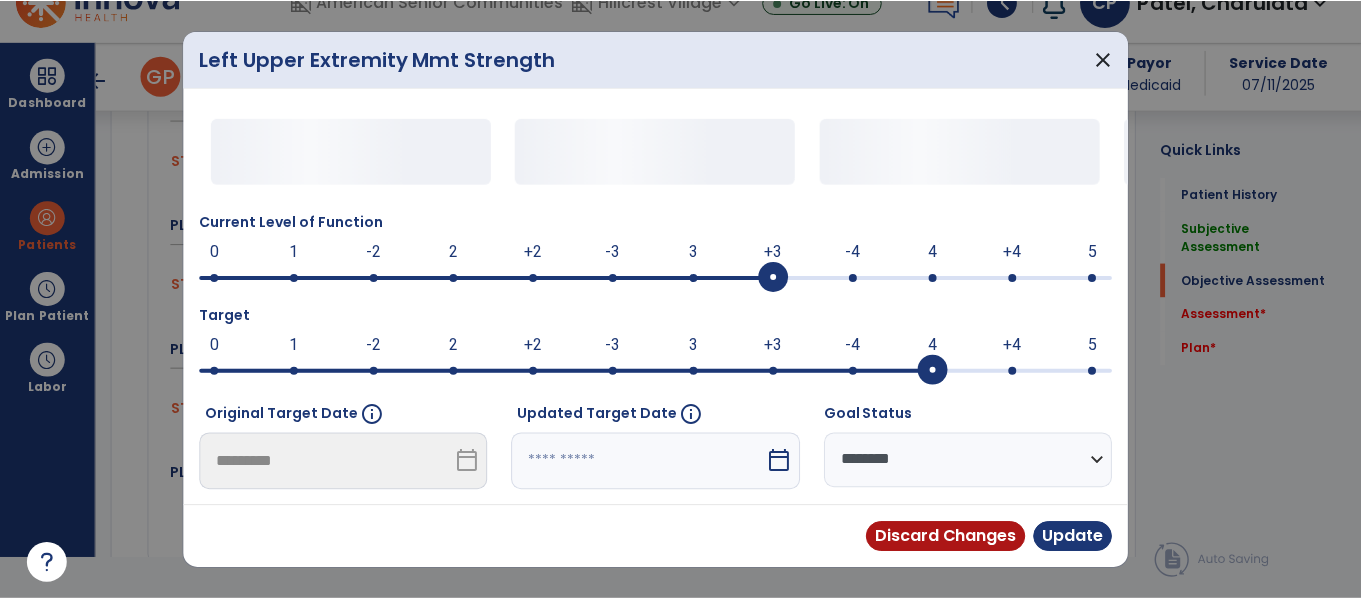 scroll, scrollTop: 0, scrollLeft: 0, axis: both 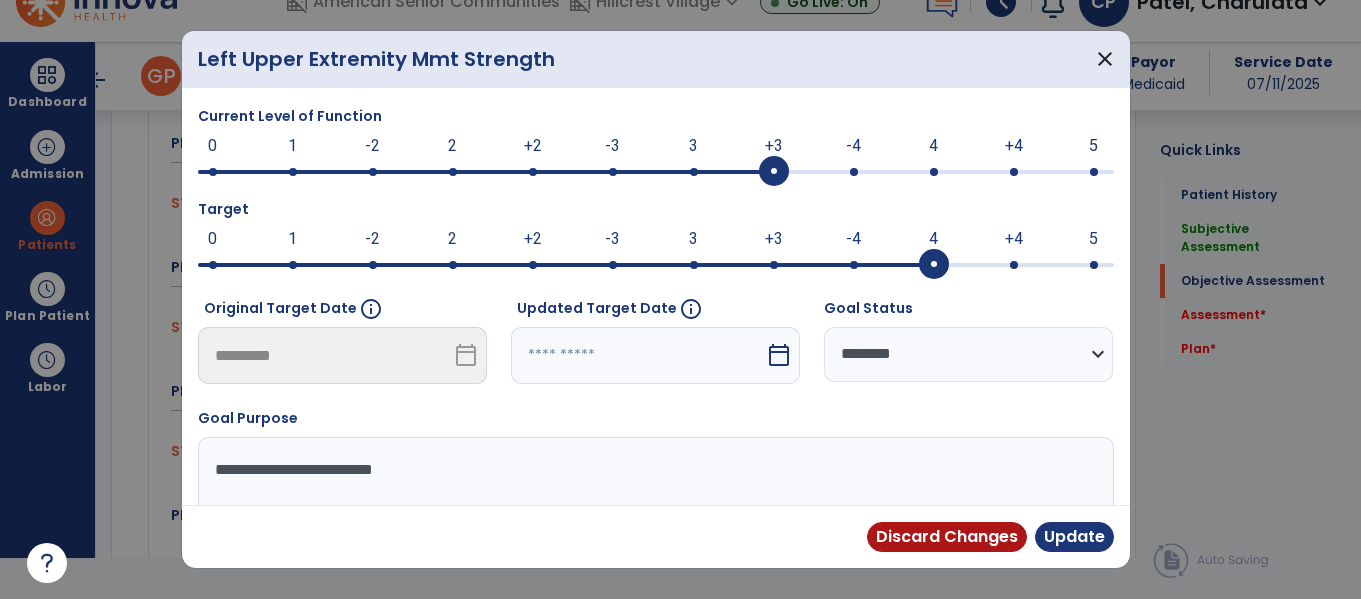 click at bounding box center [656, 172] 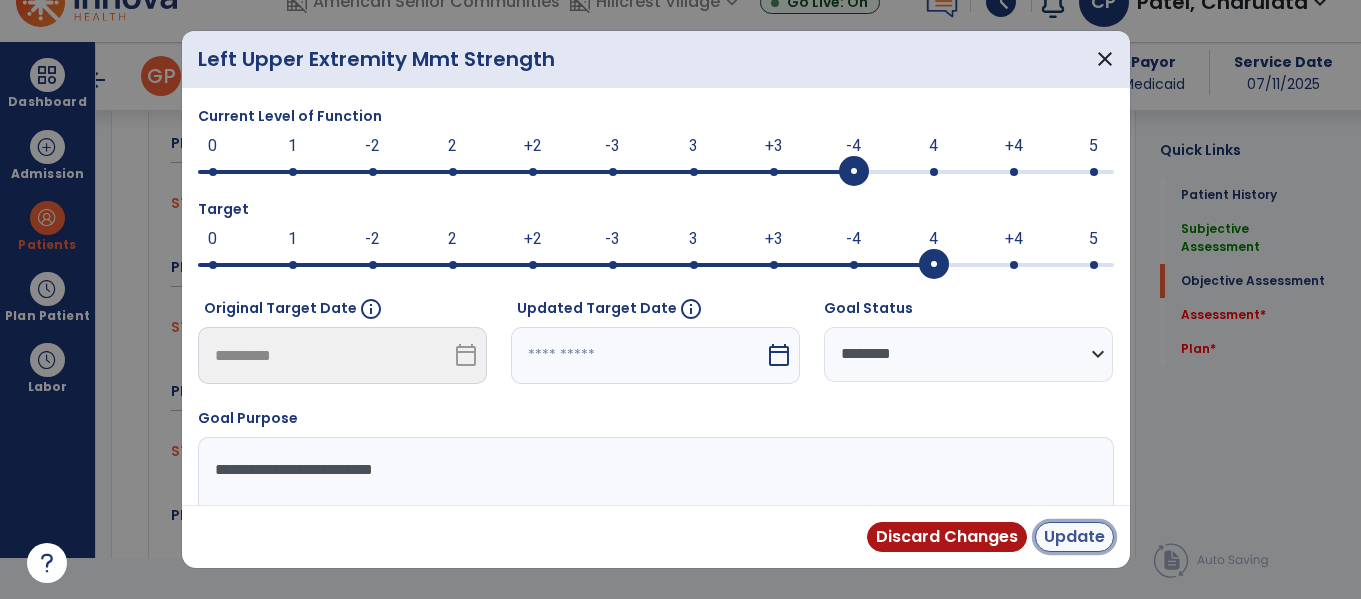click on "Update" at bounding box center (1074, 537) 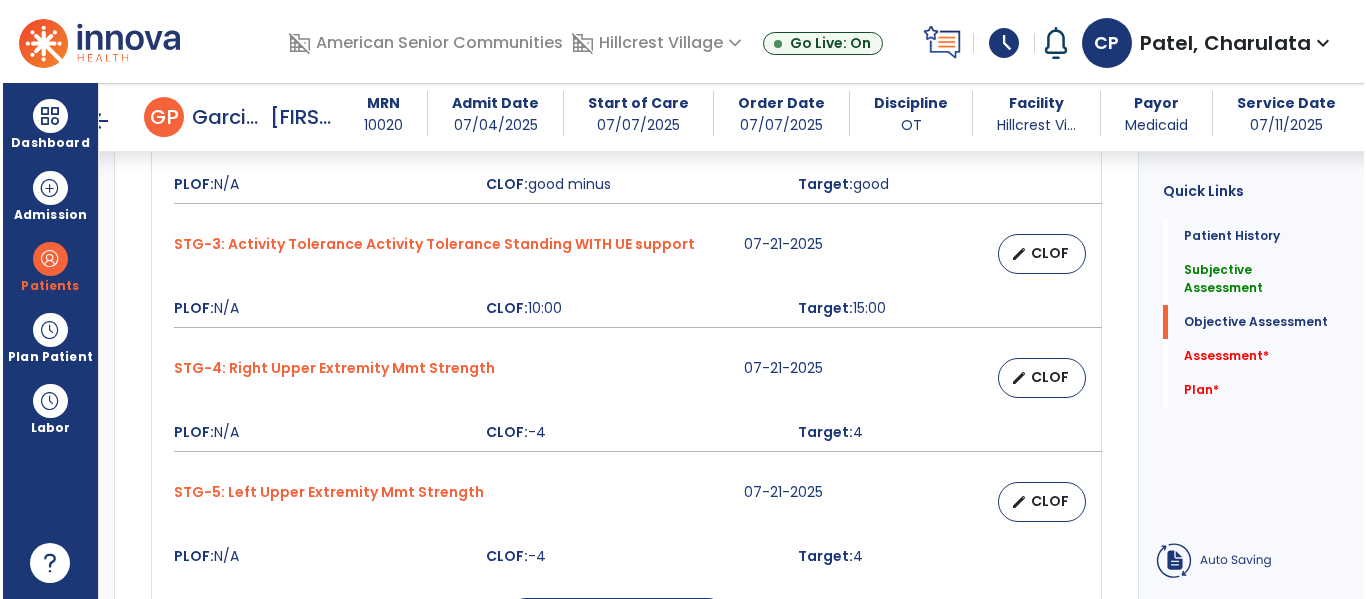 scroll, scrollTop: 41, scrollLeft: 0, axis: vertical 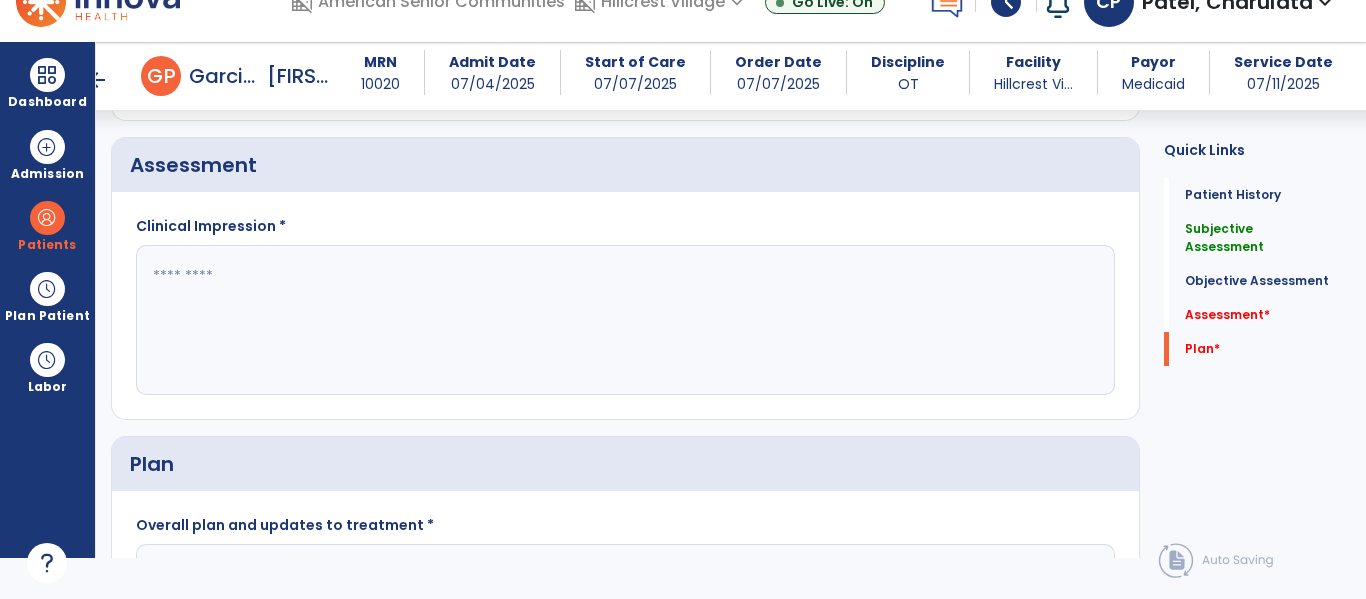 click 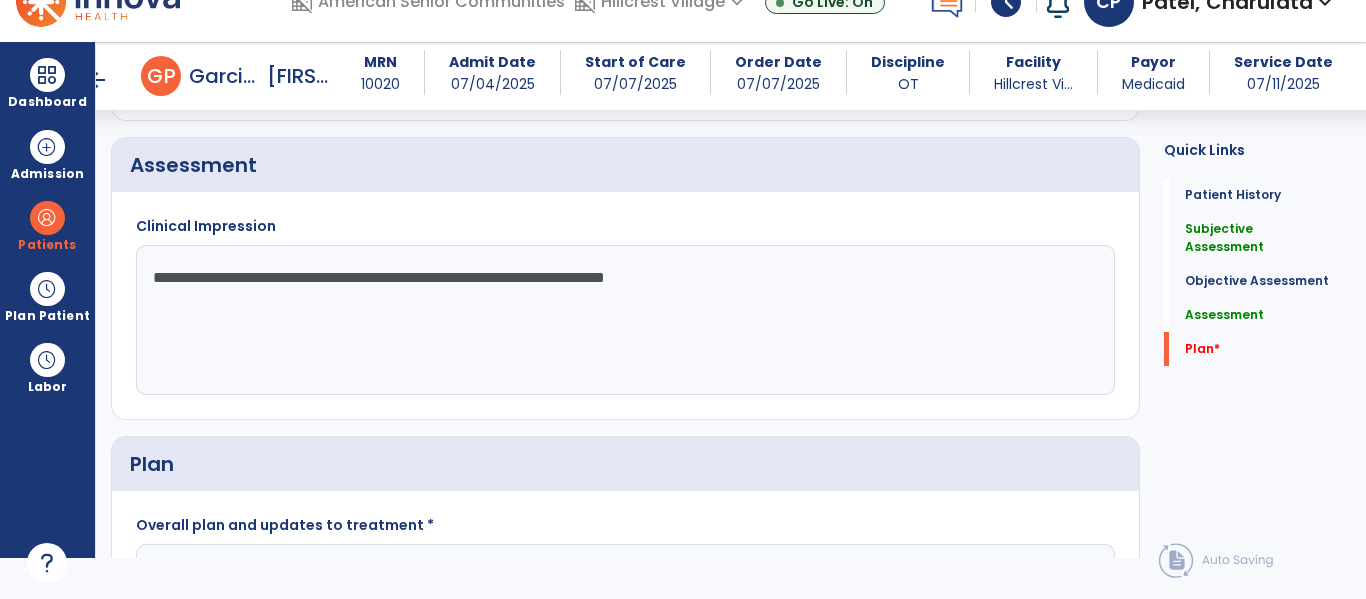 click on "**********" 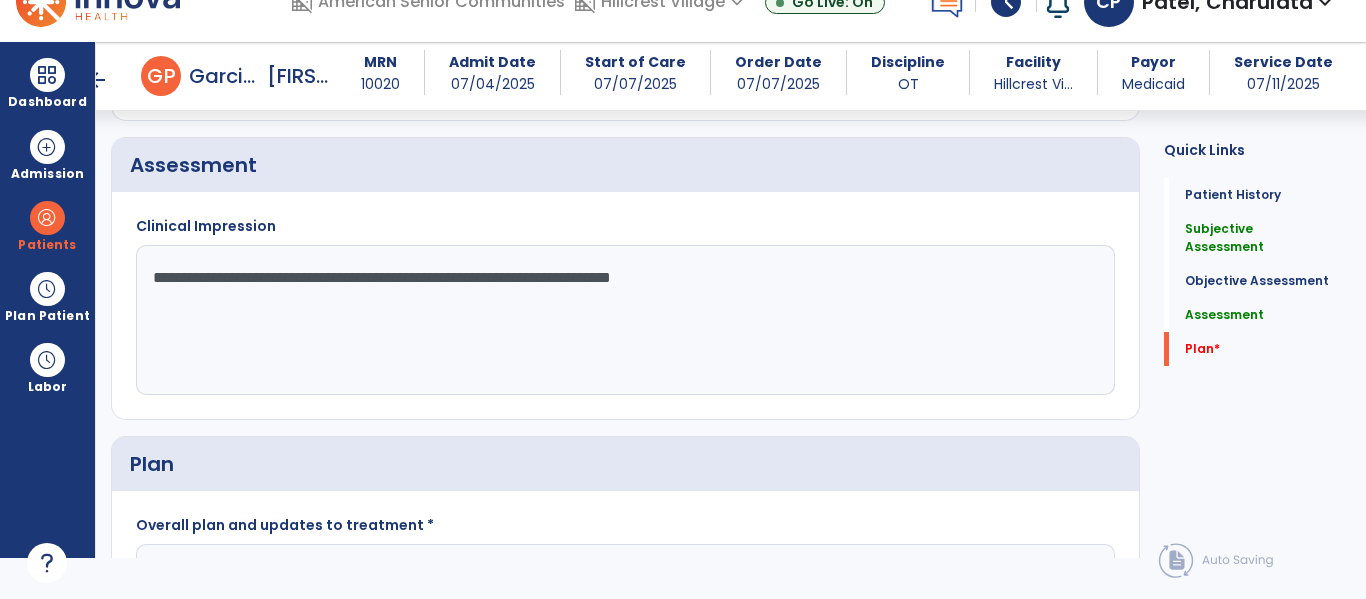 click on "**********" 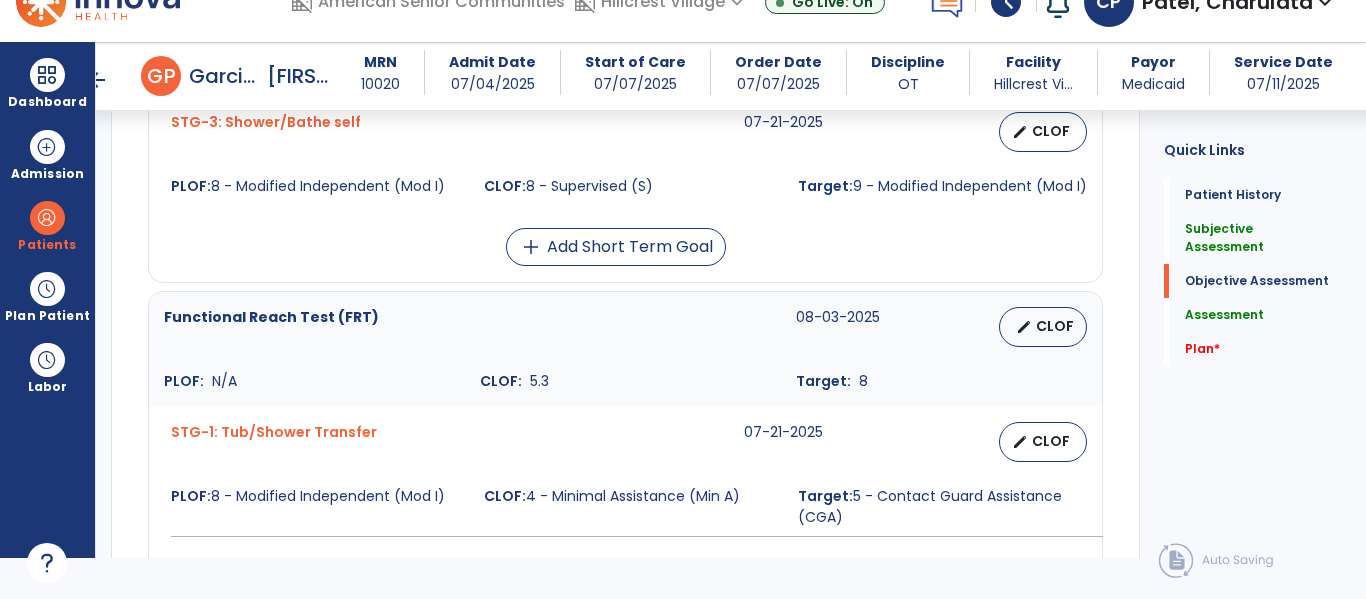 scroll, scrollTop: 1274, scrollLeft: 0, axis: vertical 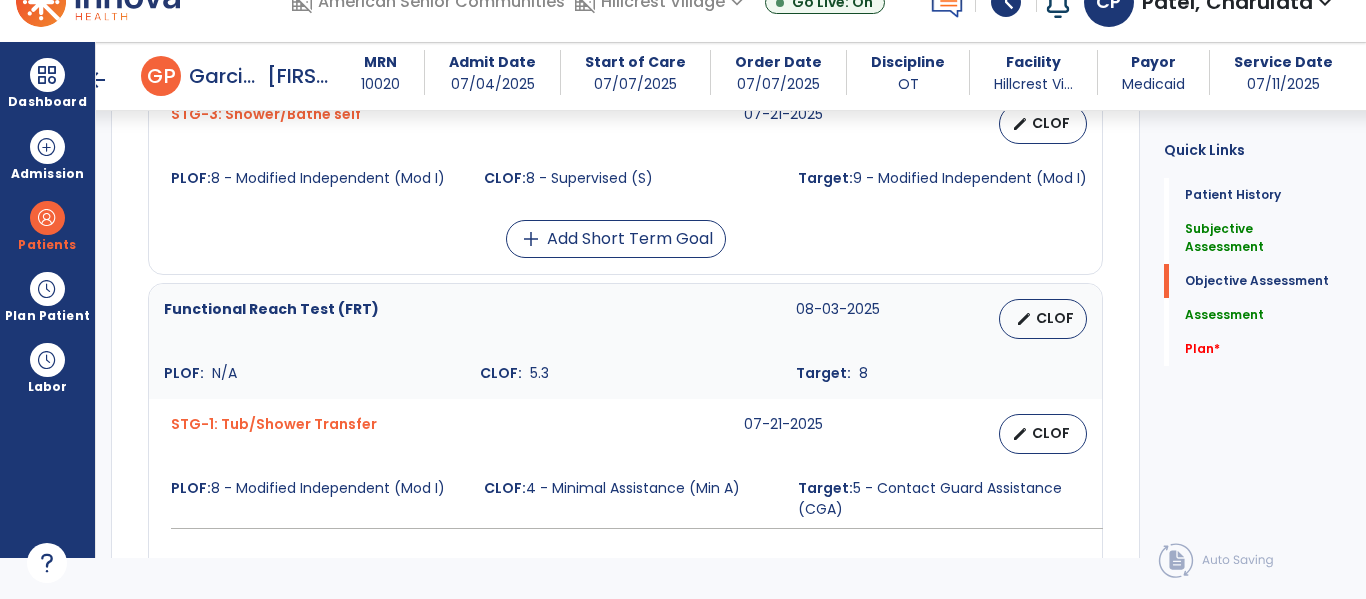 click on "Quick Links  Patient History   Patient History   Subjective Assessment   Subjective Assessment   Objective Assessment   Objective Assessment   Assessment   Assessment   Plan   *  Plan   *" 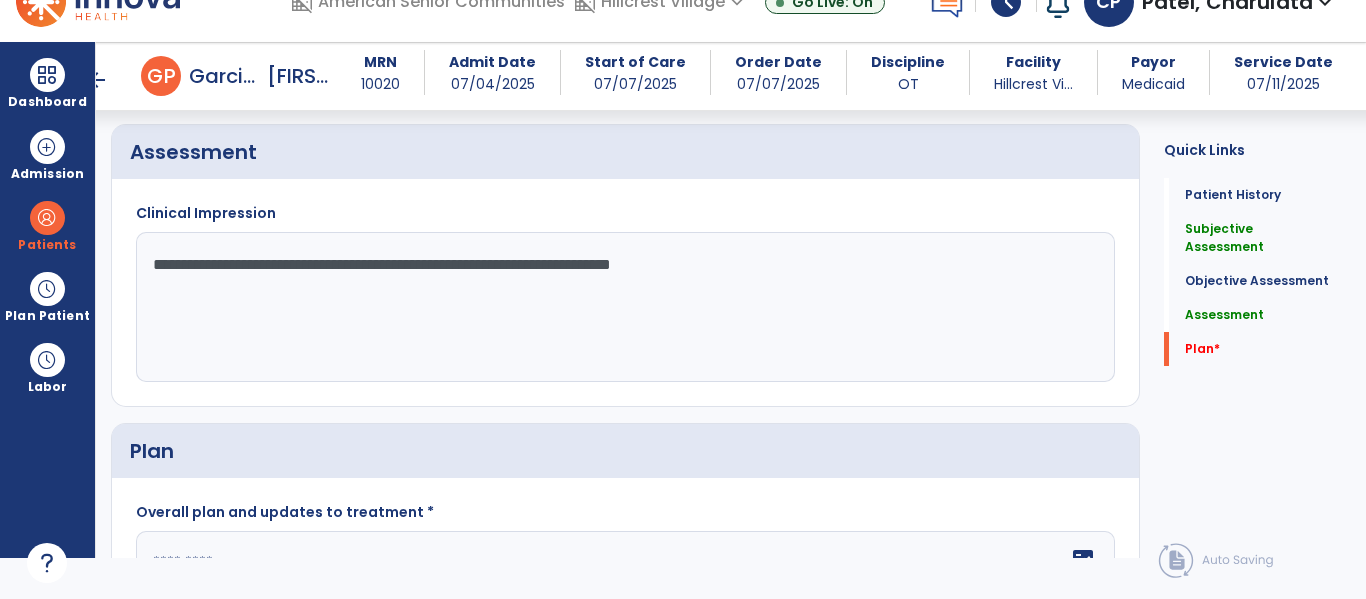 scroll, scrollTop: 2326, scrollLeft: 0, axis: vertical 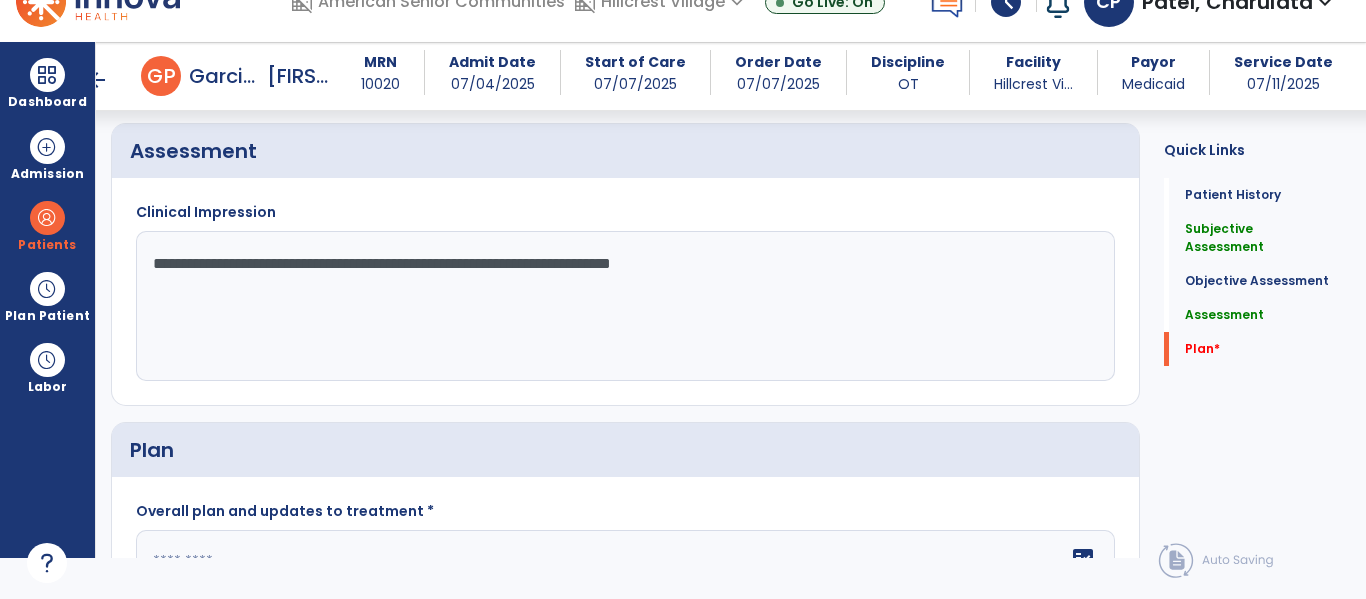 click on "**********" 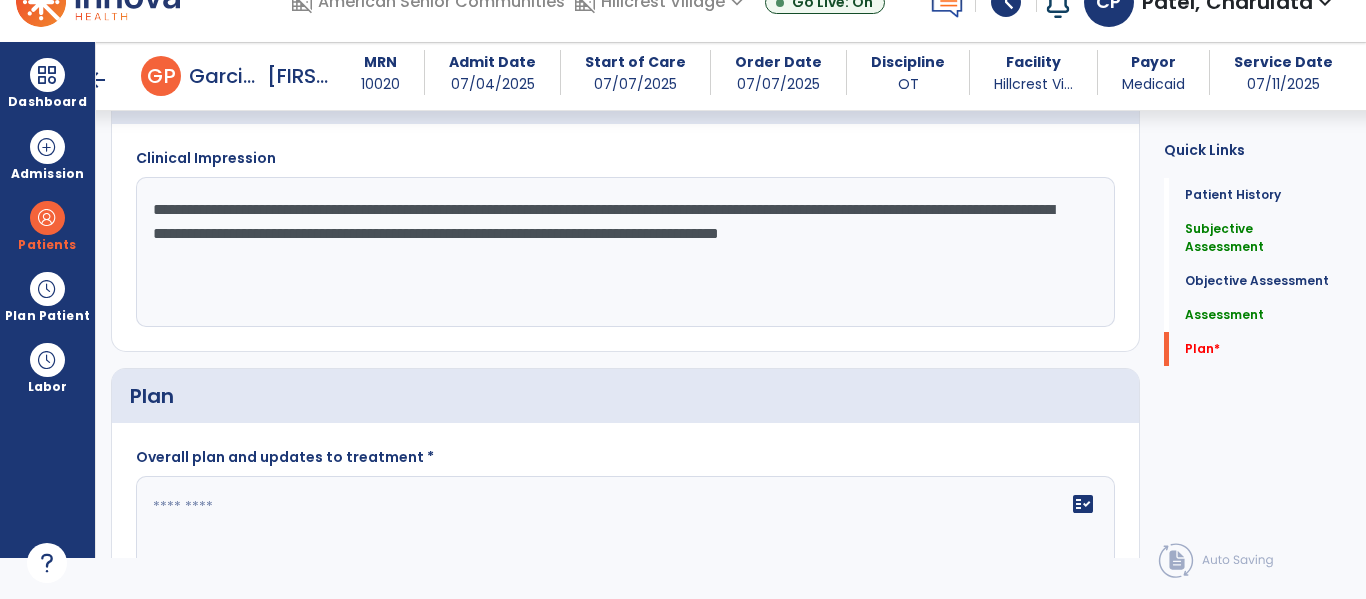 scroll, scrollTop: 2375, scrollLeft: 0, axis: vertical 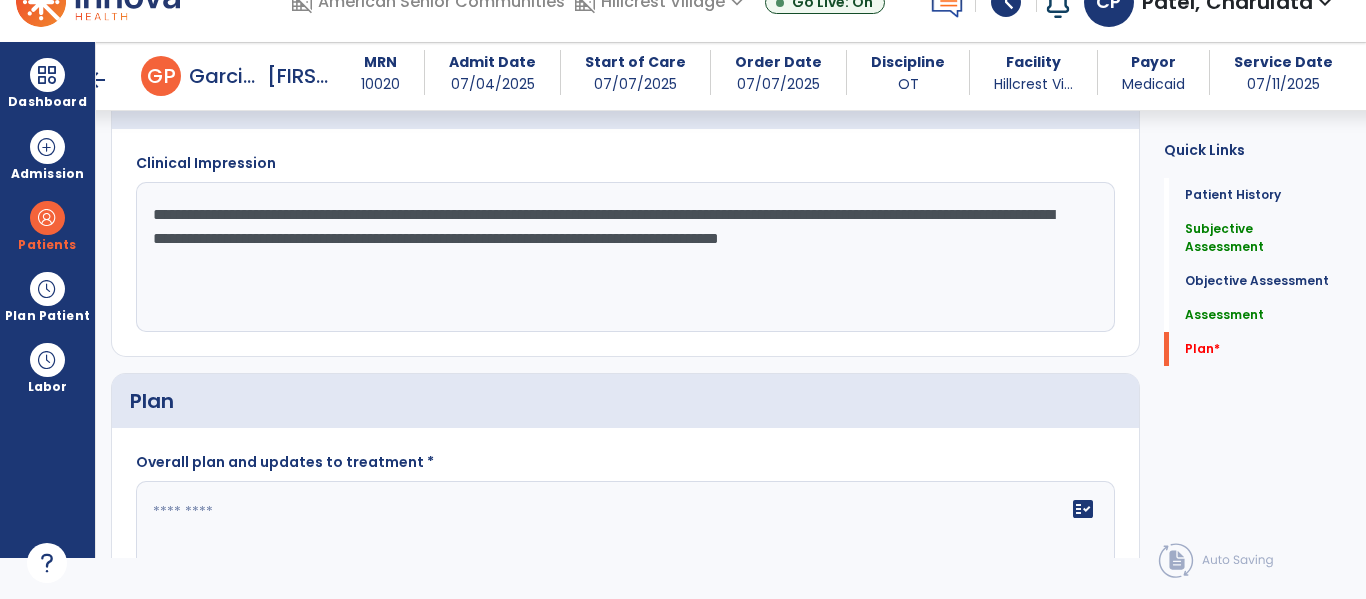 click on "**********" 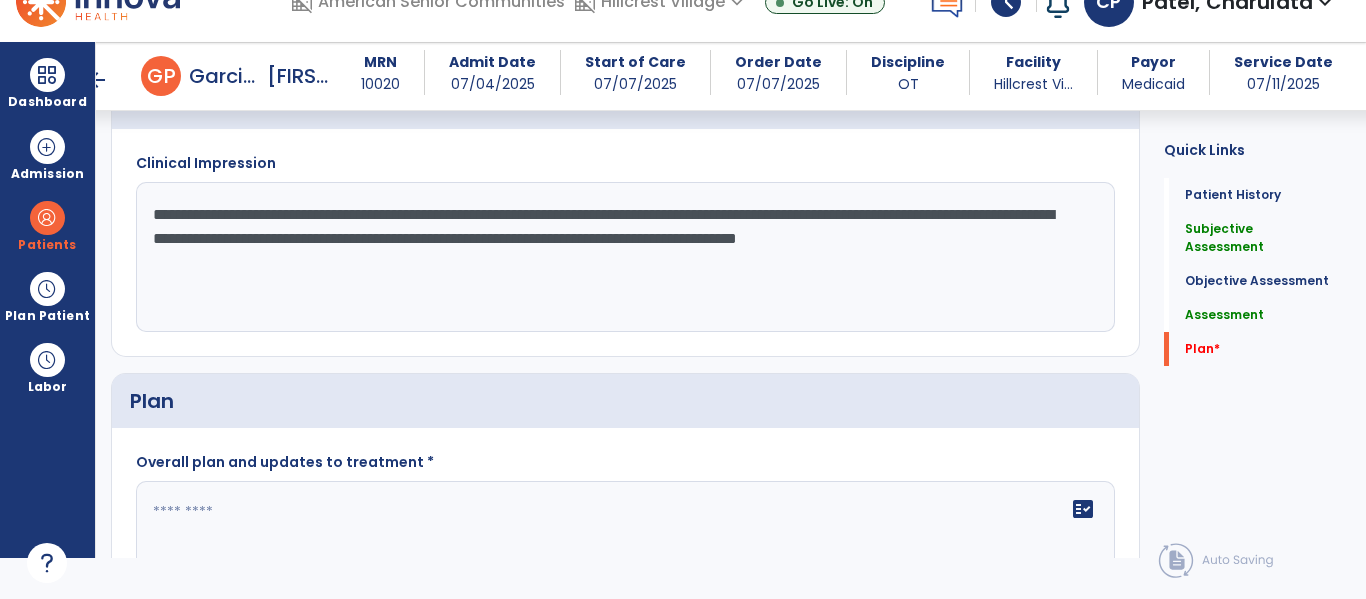 type on "**********" 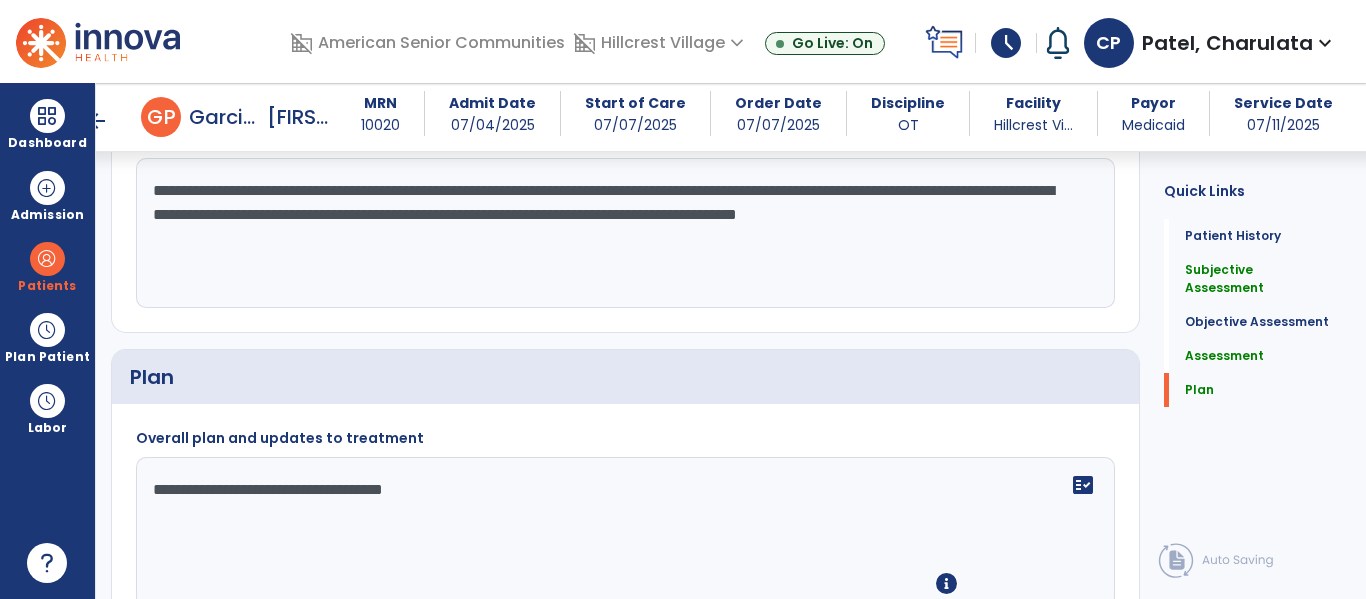 scroll, scrollTop: 2547, scrollLeft: 0, axis: vertical 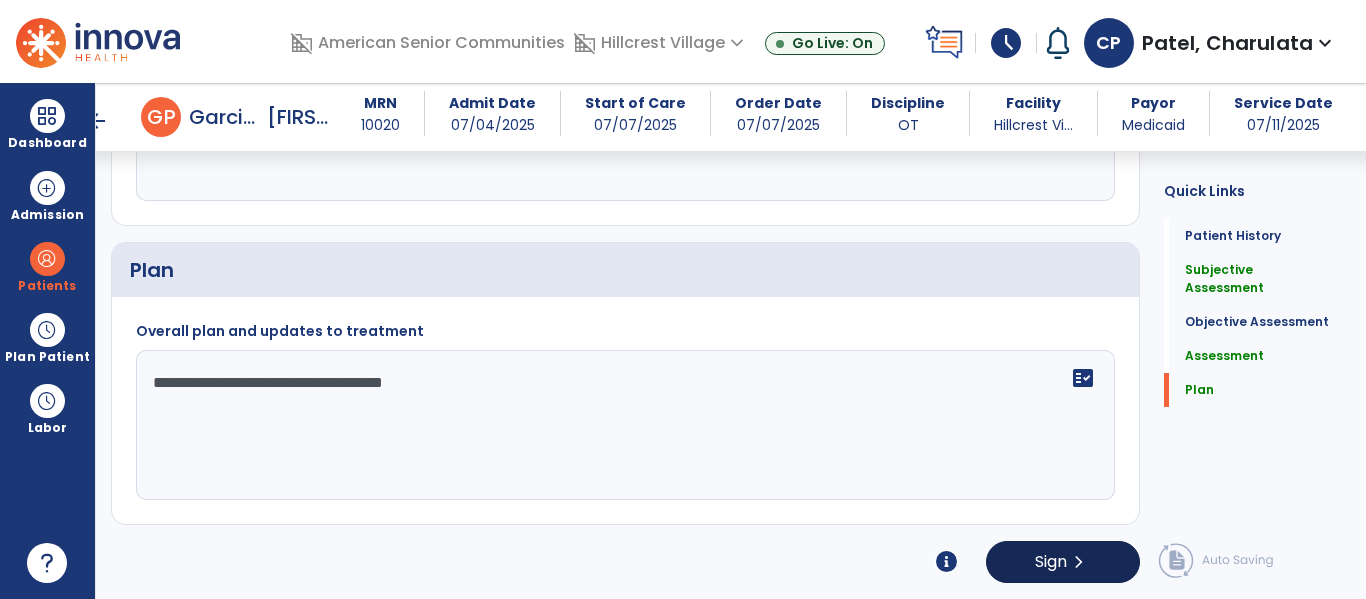 type on "**********" 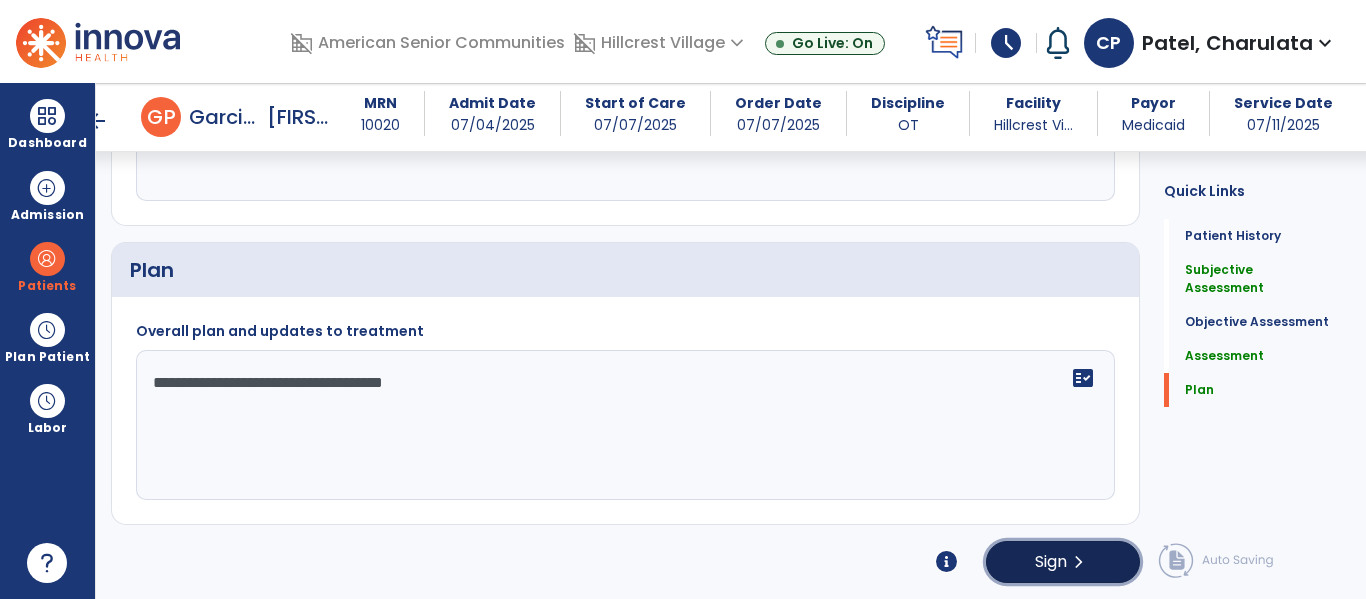 click on "Sign" 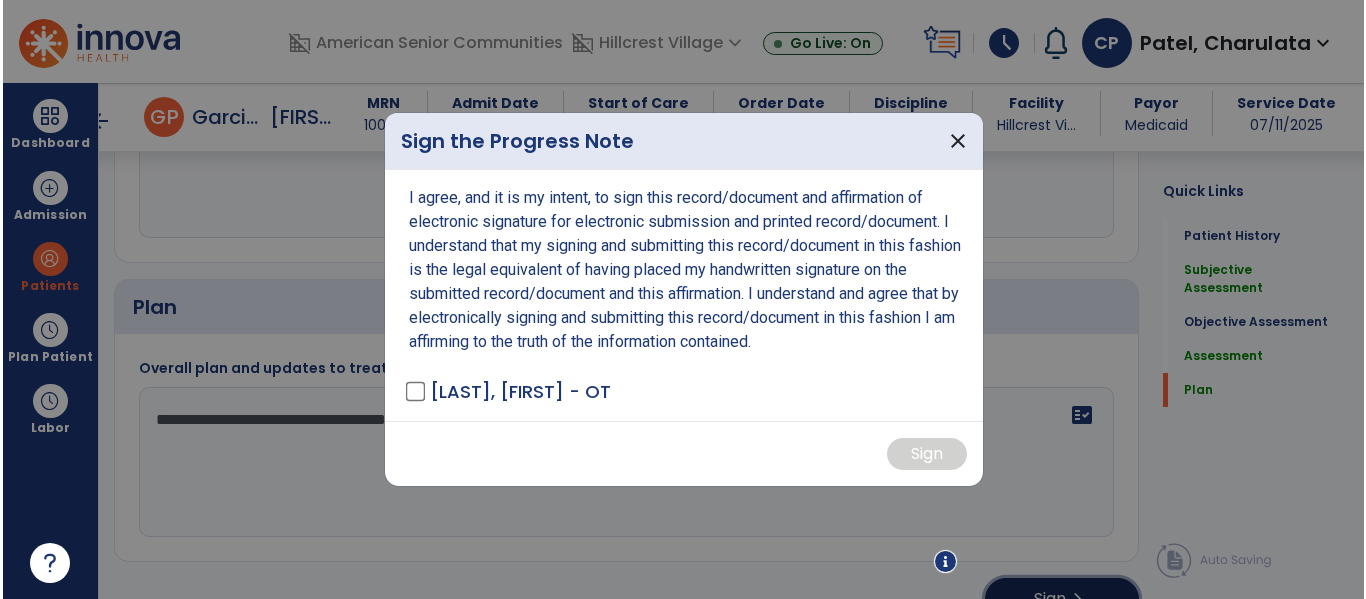 scroll, scrollTop: 2547, scrollLeft: 0, axis: vertical 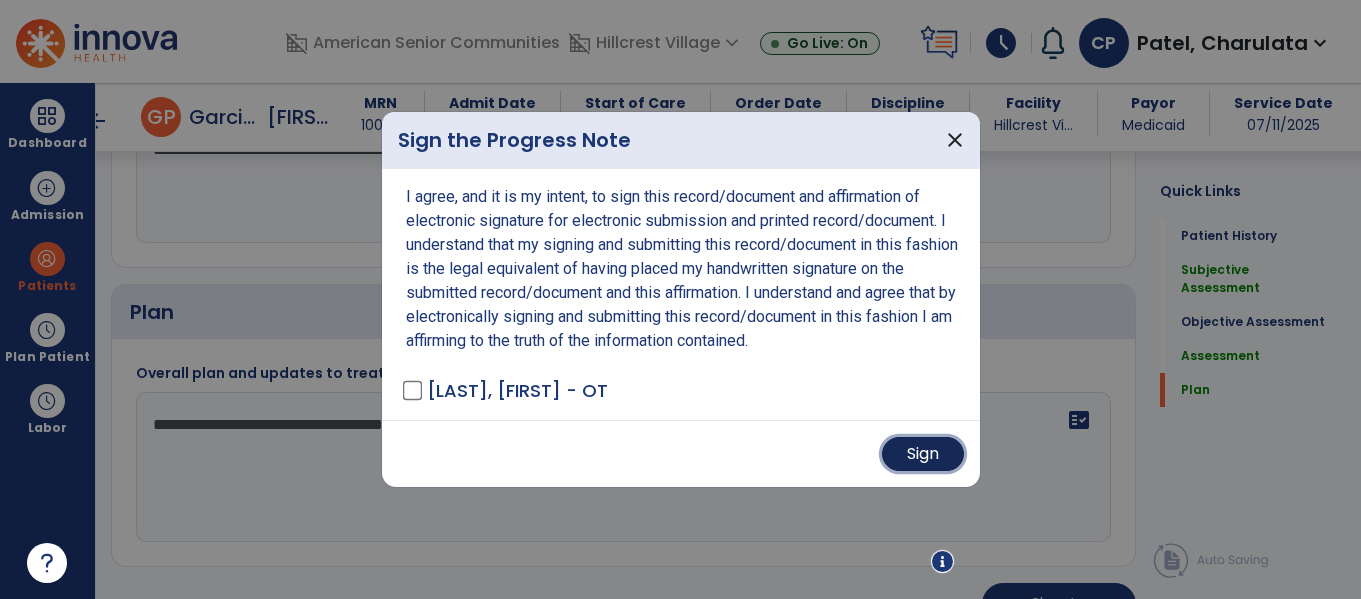 click on "Sign" at bounding box center (923, 454) 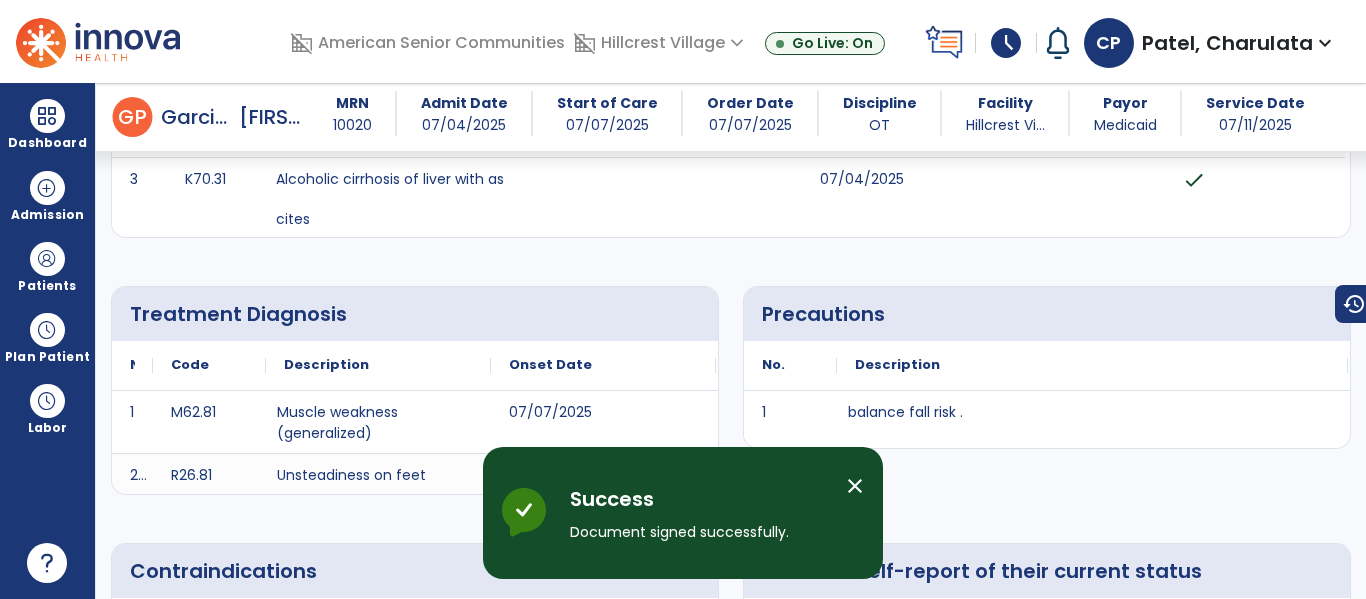 scroll, scrollTop: 0, scrollLeft: 0, axis: both 